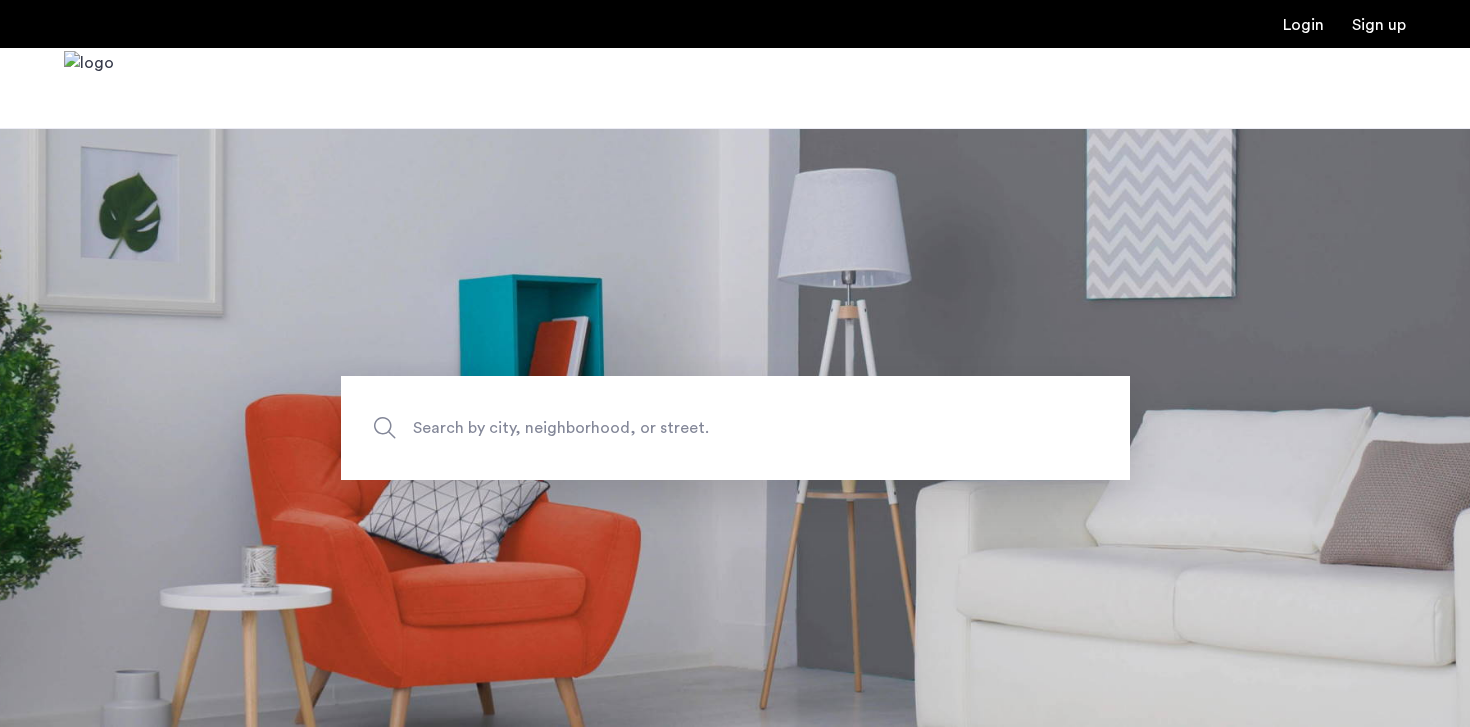 scroll, scrollTop: 0, scrollLeft: 0, axis: both 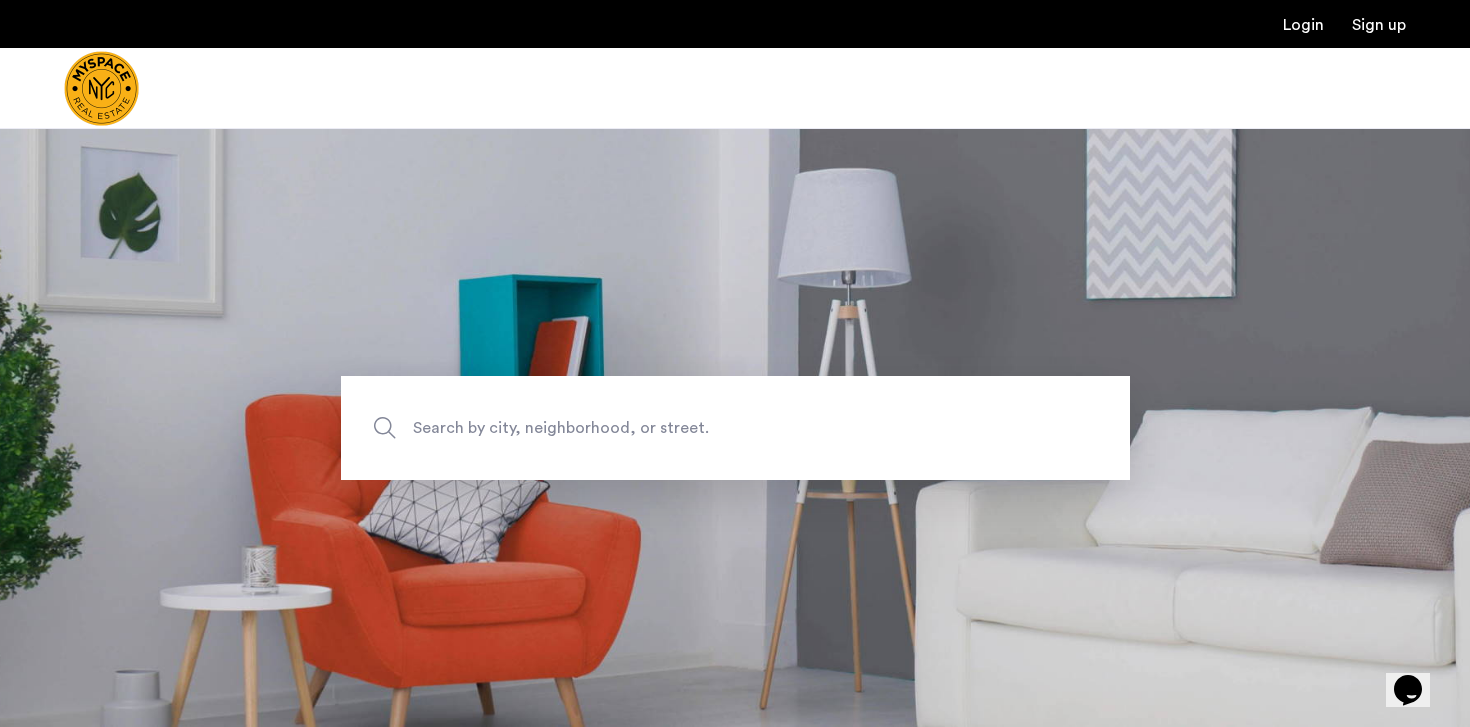 click on "Search by city, neighborhood, or street." 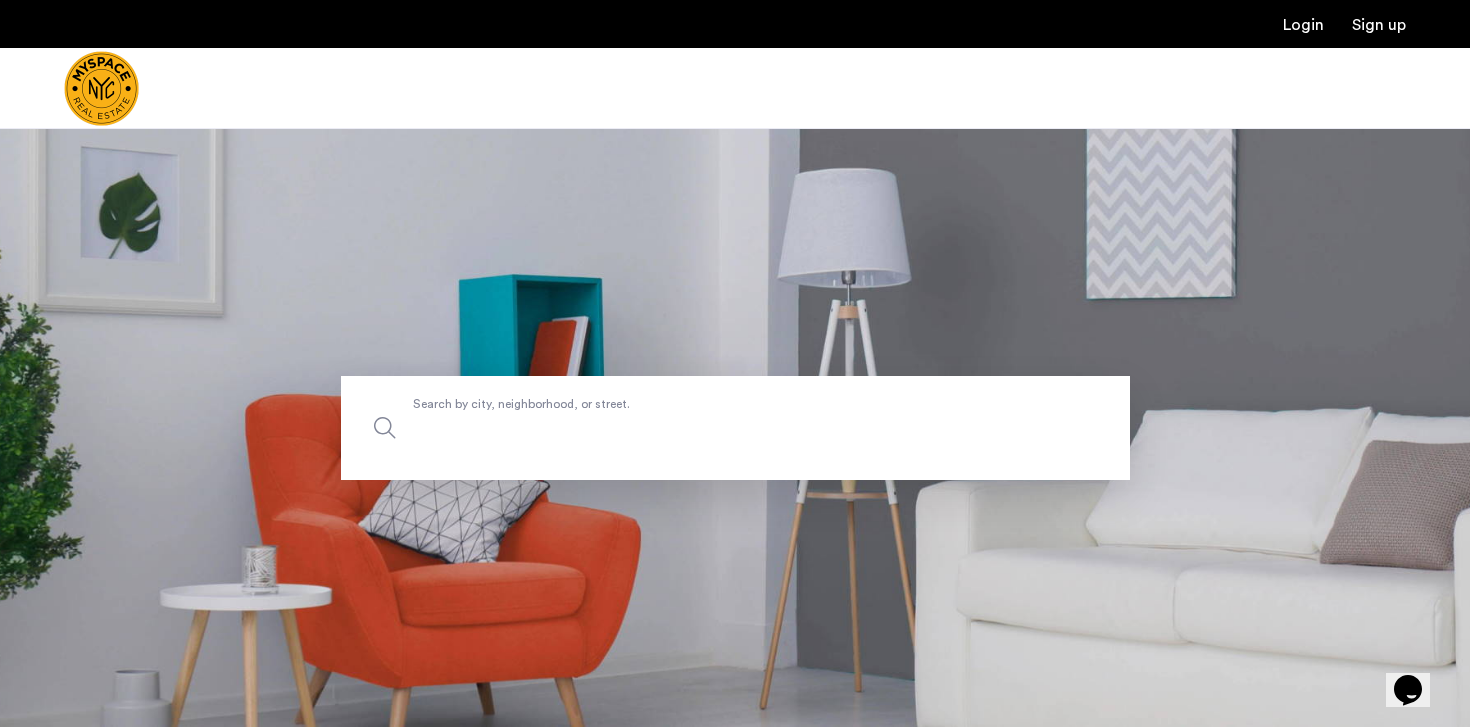 click on "Search by city, neighborhood, or street." at bounding box center (735, 428) 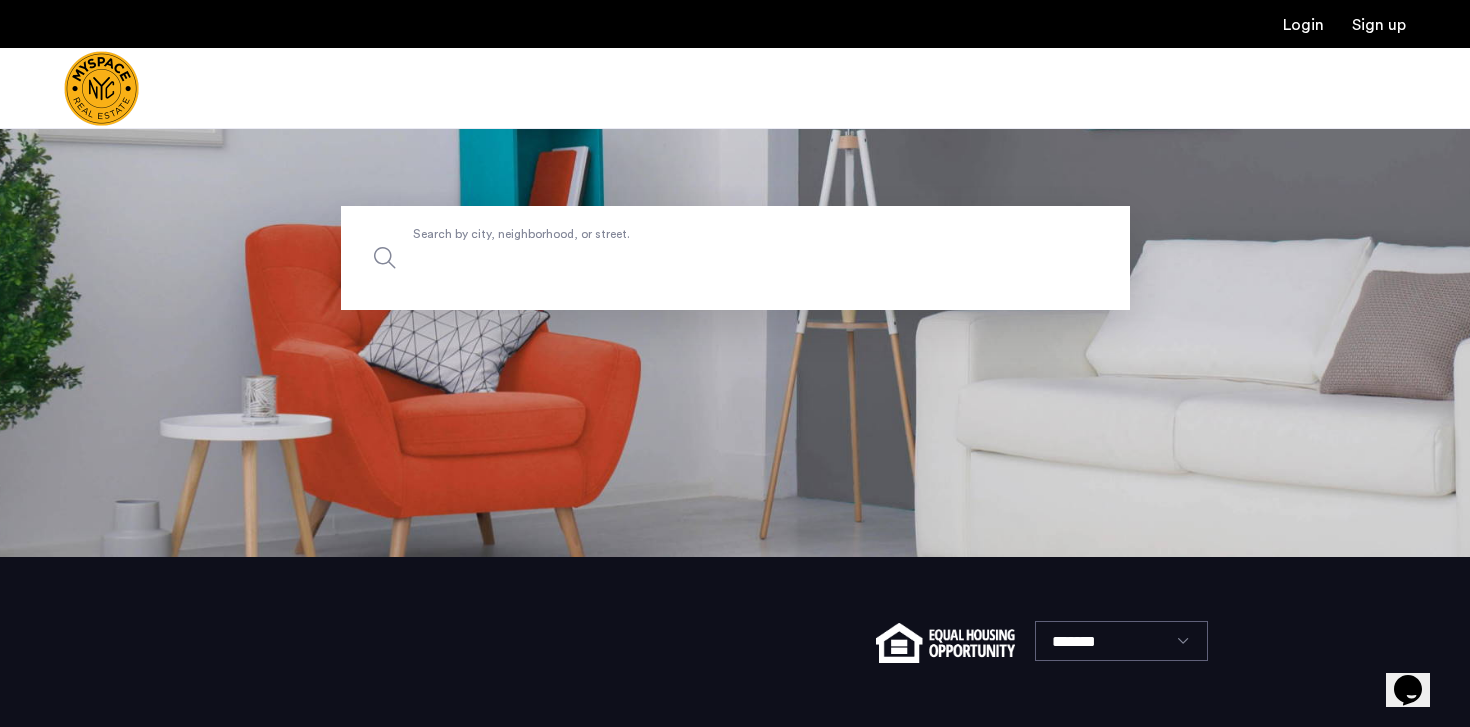 scroll, scrollTop: 182, scrollLeft: 0, axis: vertical 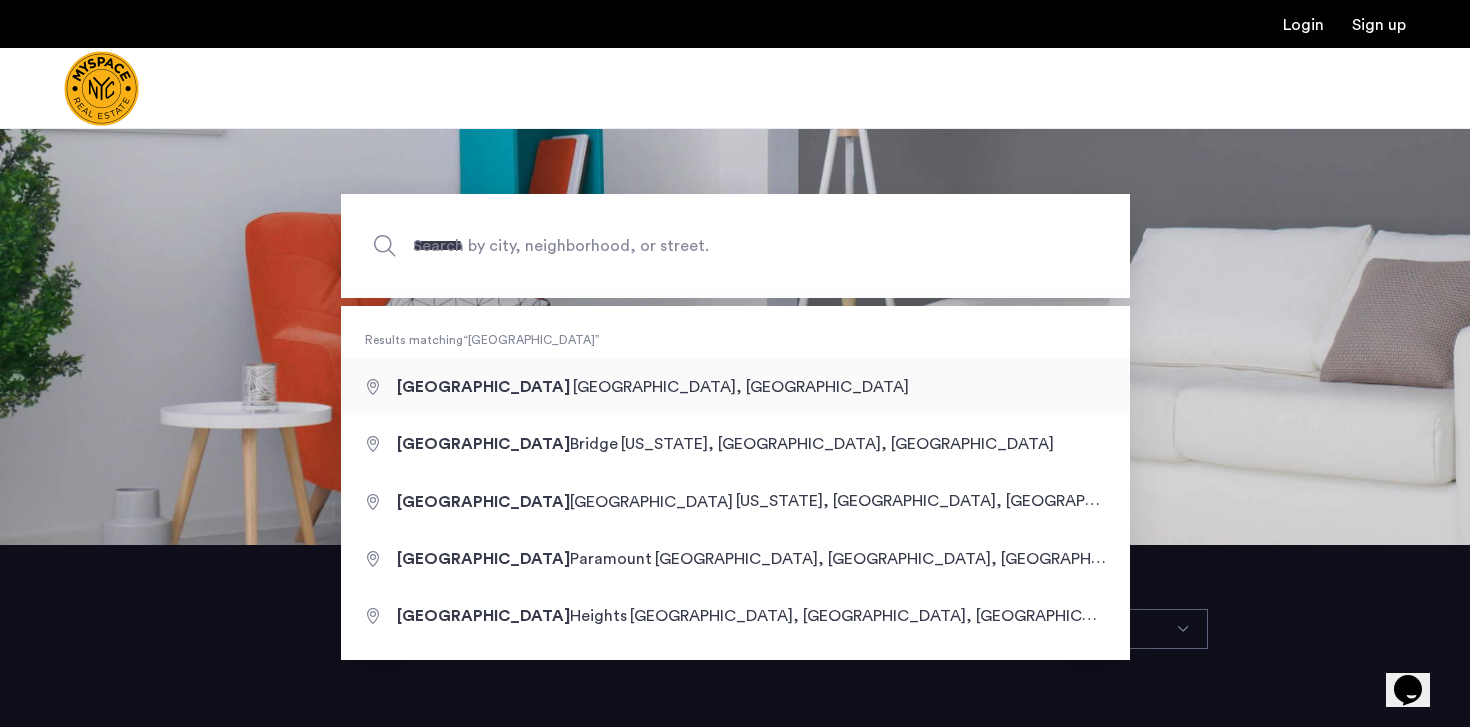 type on "**********" 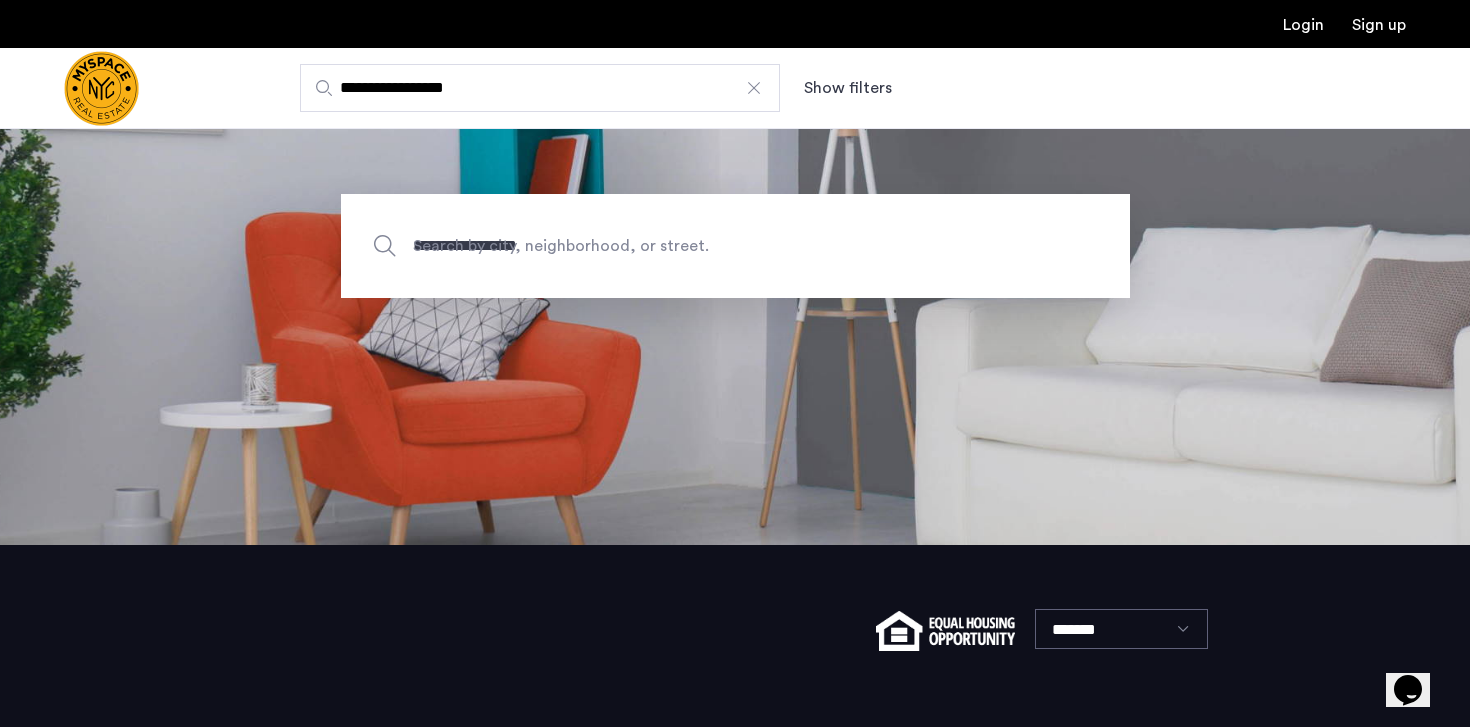 scroll, scrollTop: 0, scrollLeft: 0, axis: both 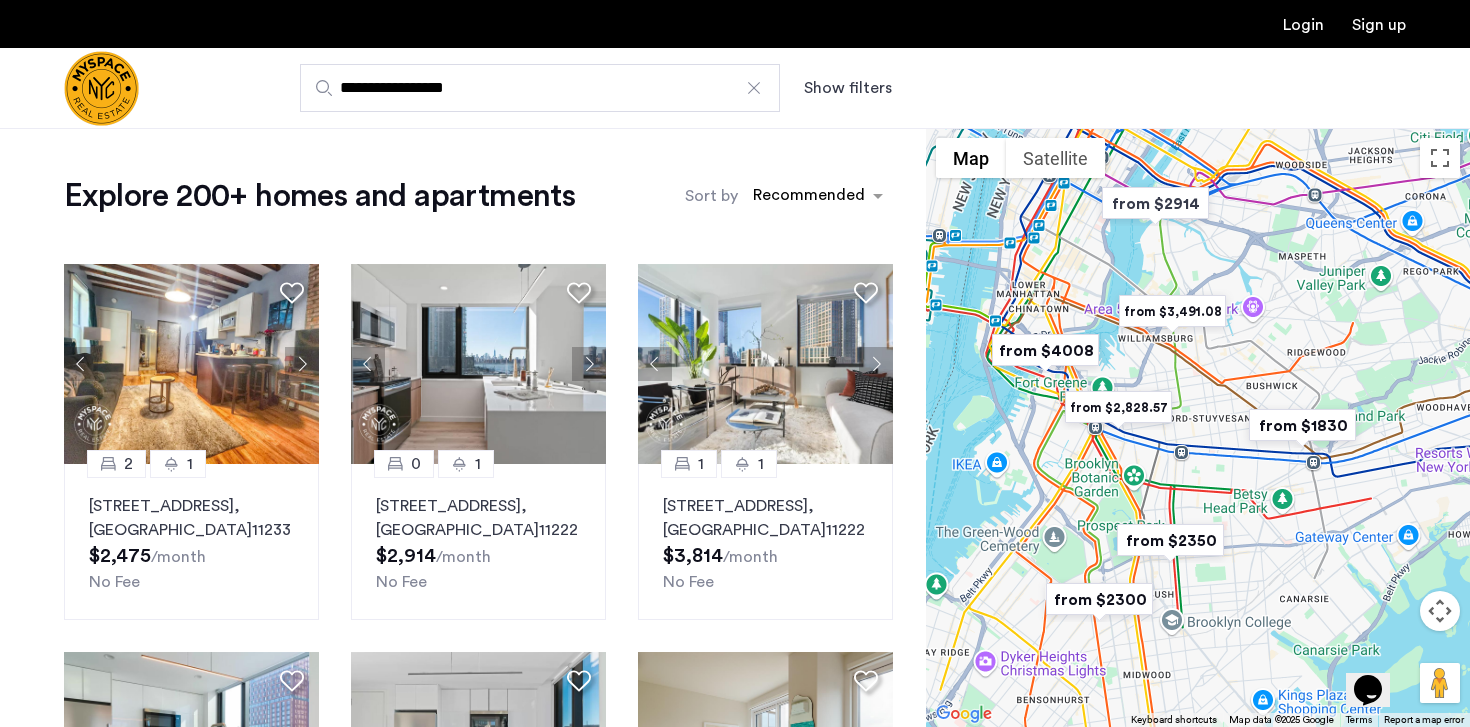 click at bounding box center (1170, 540) 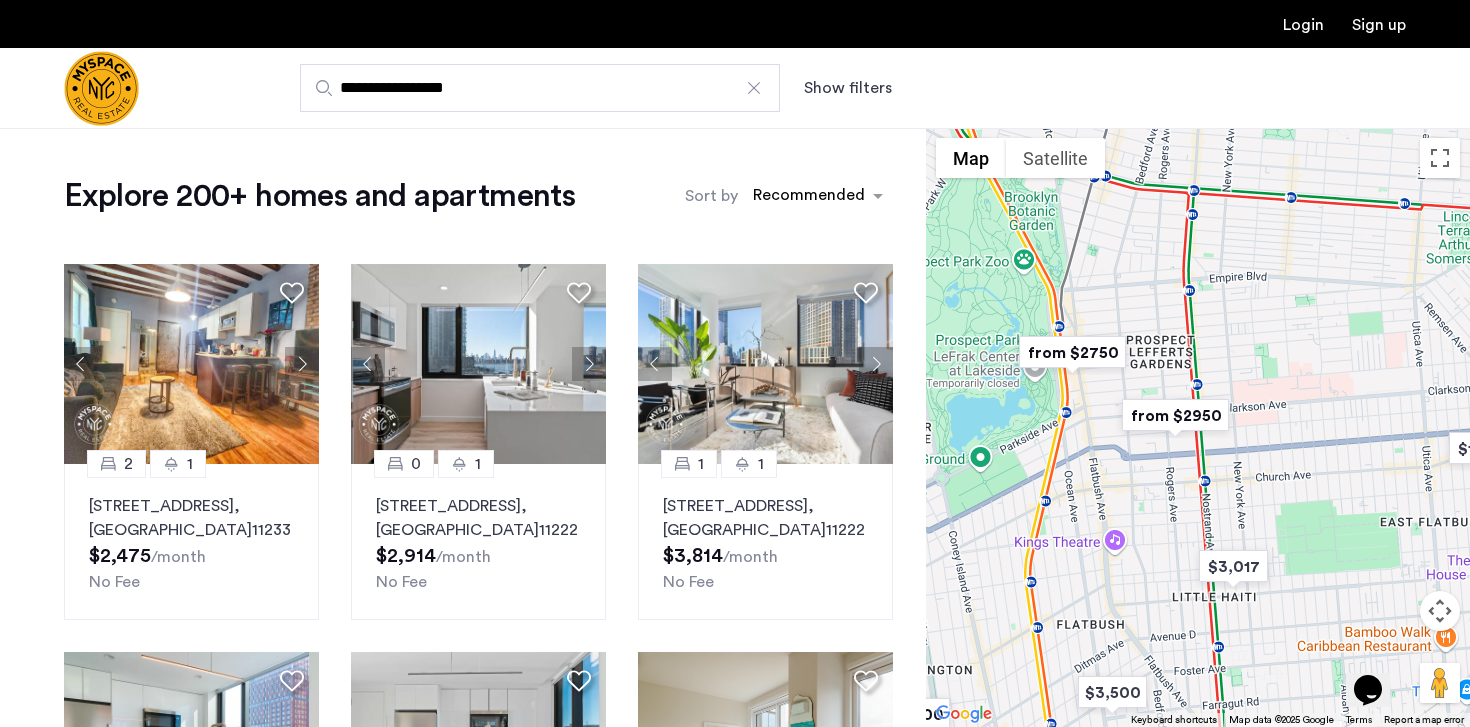 drag, startPoint x: 1187, startPoint y: 348, endPoint x: 1174, endPoint y: 499, distance: 151.55856 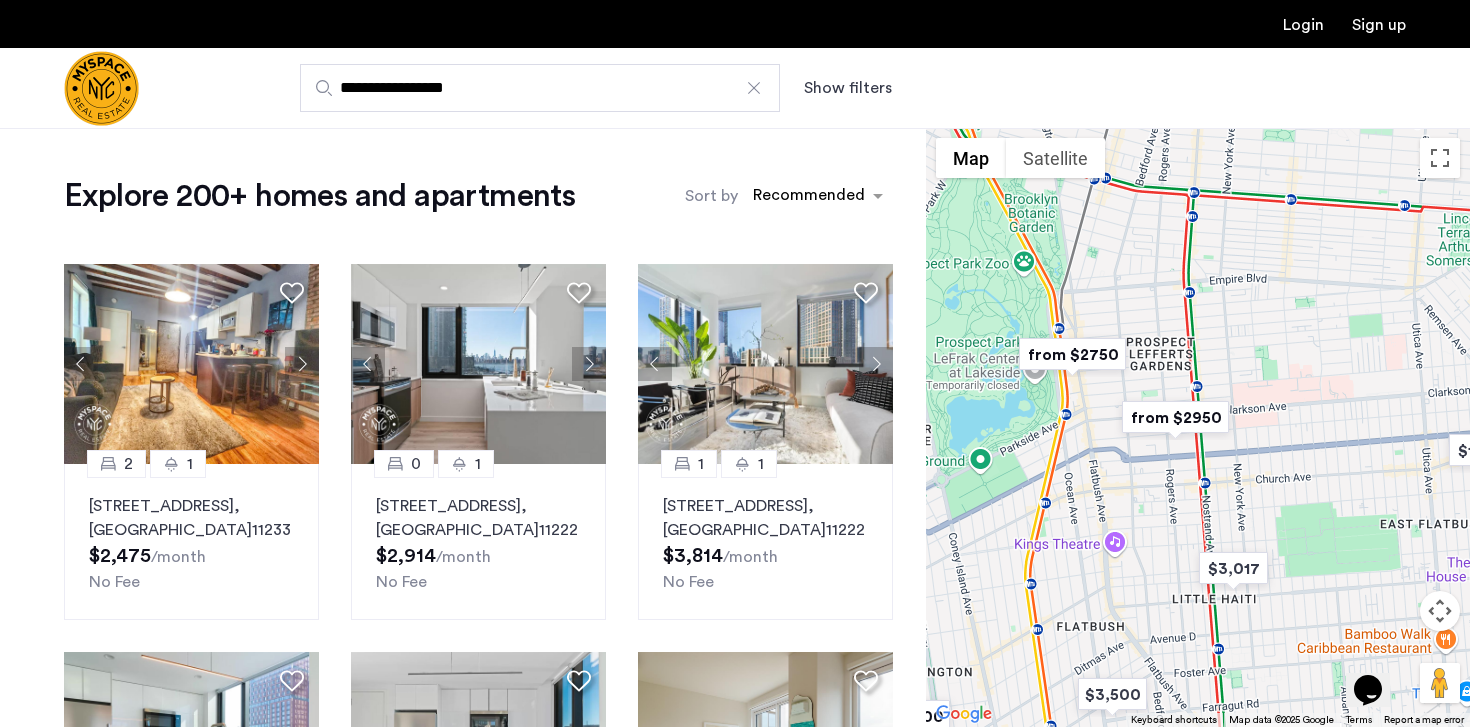click at bounding box center [1072, 354] 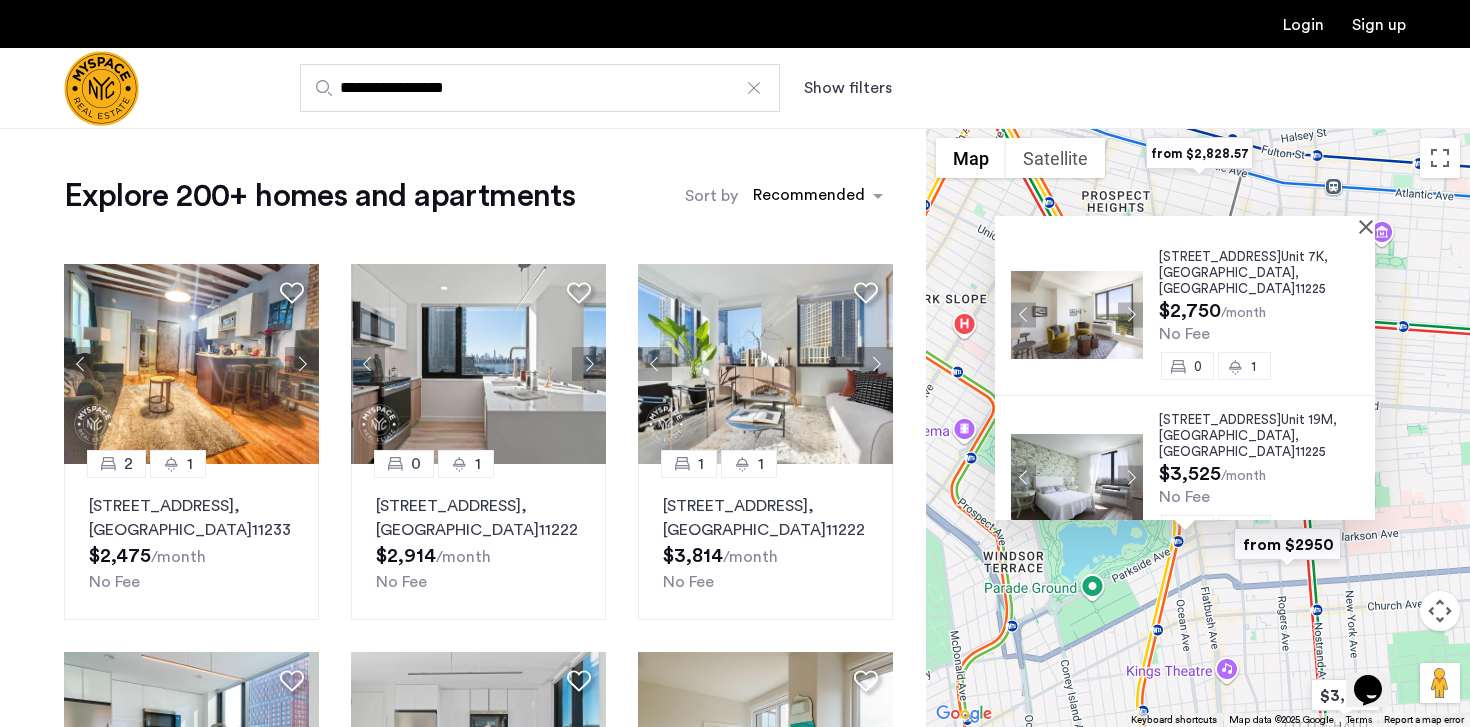 click on "626 Flatbush Ave," at bounding box center (1220, 256) 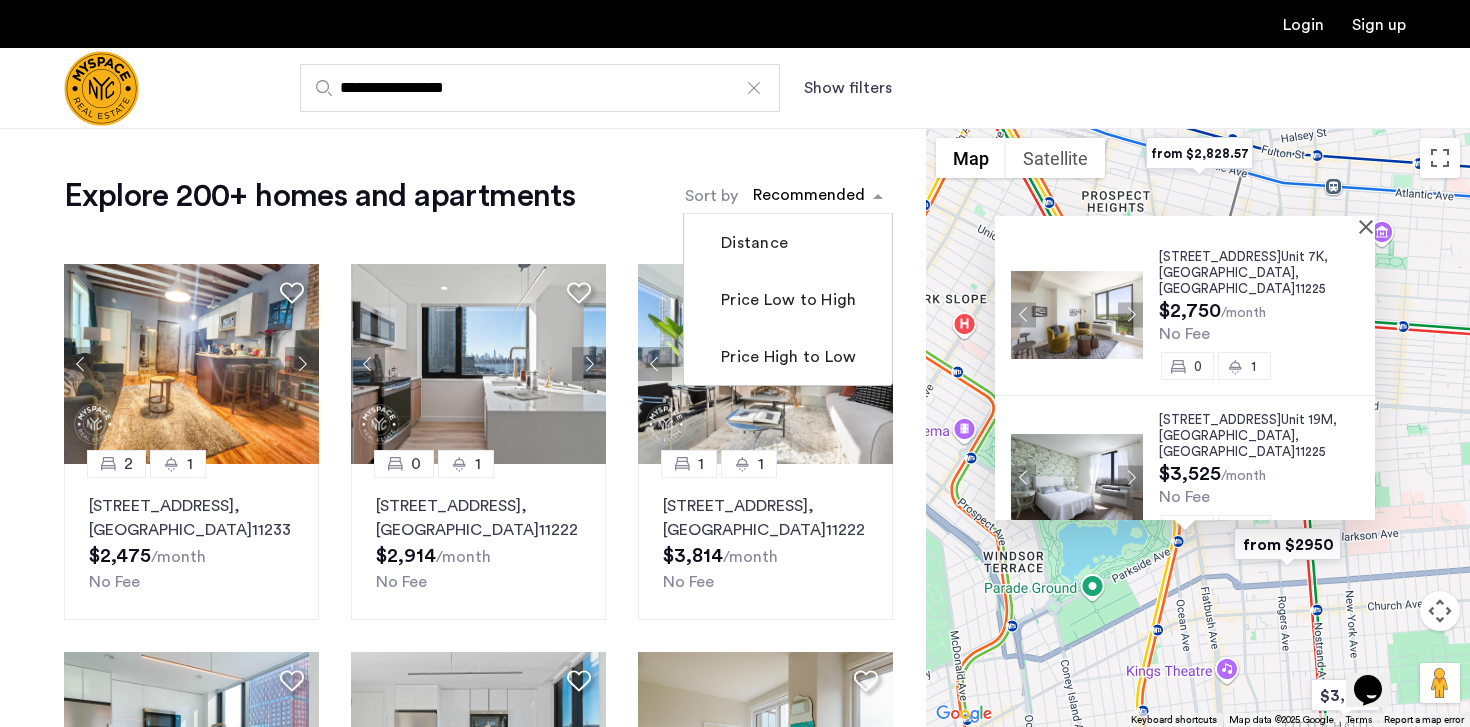click on "Recommended" 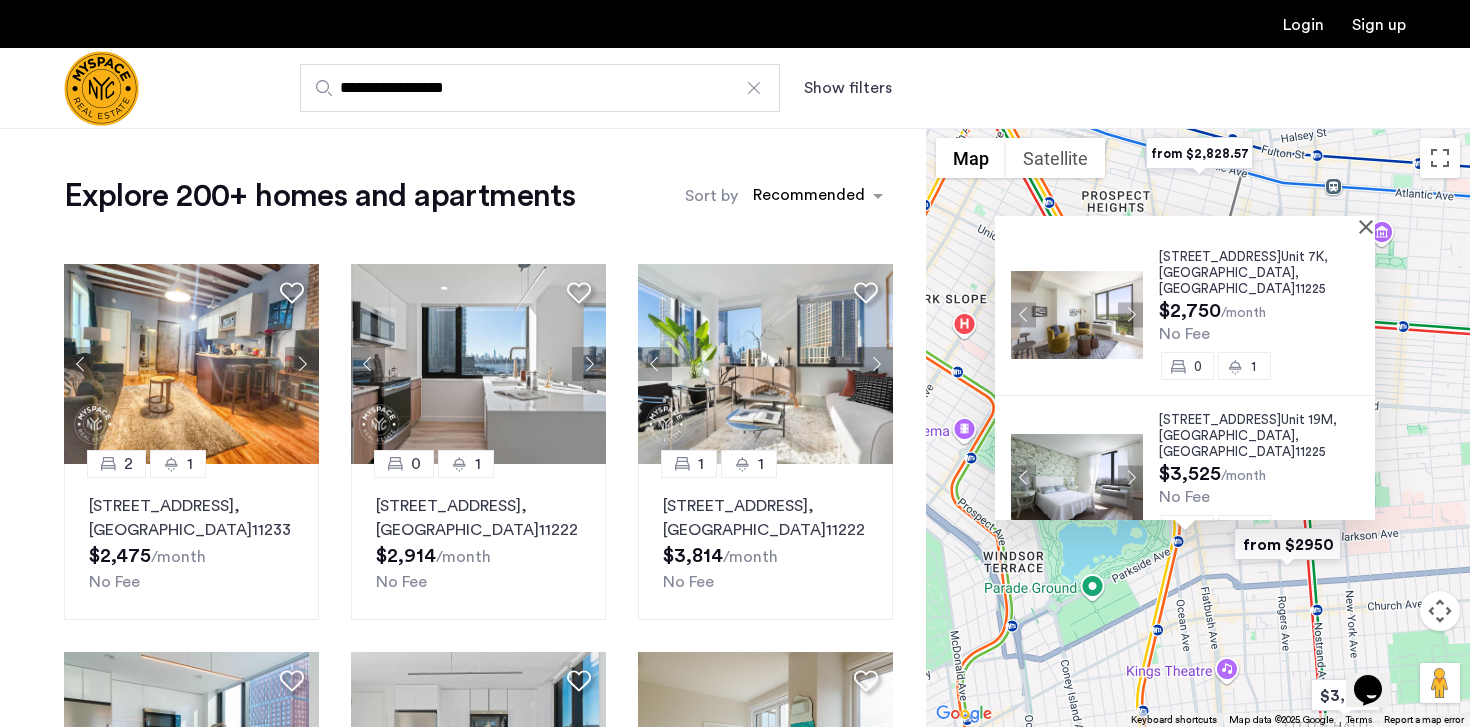 click on "626 Flatbush Ave,  Unit 7K,  Brooklyn , NY  11225 $2,750  /month No Fee 0 1 626 Flatbush Ave,  Unit 19M,  Brooklyn , NY  11225 $3,525  /month No Fee 1 1" at bounding box center [1198, 427] 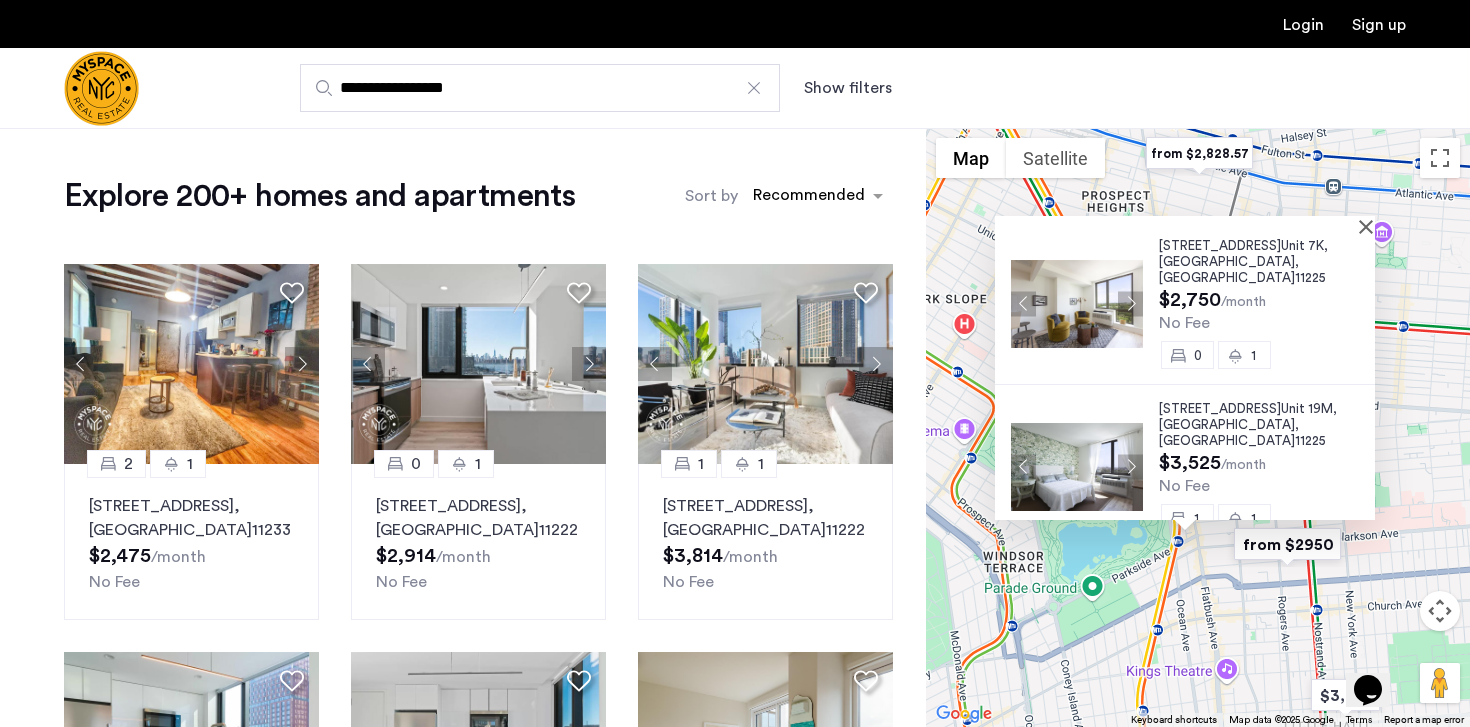 scroll, scrollTop: 0, scrollLeft: 0, axis: both 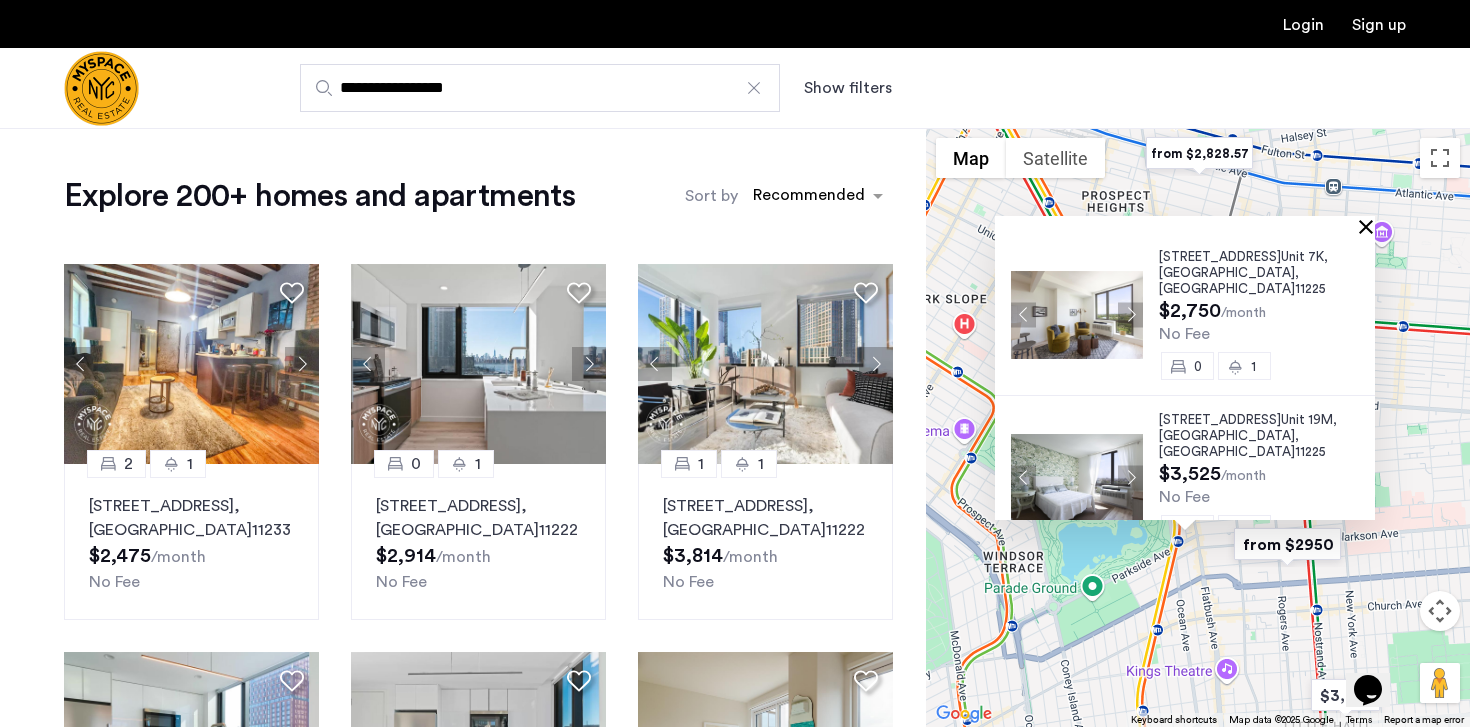 click at bounding box center (1370, 226) 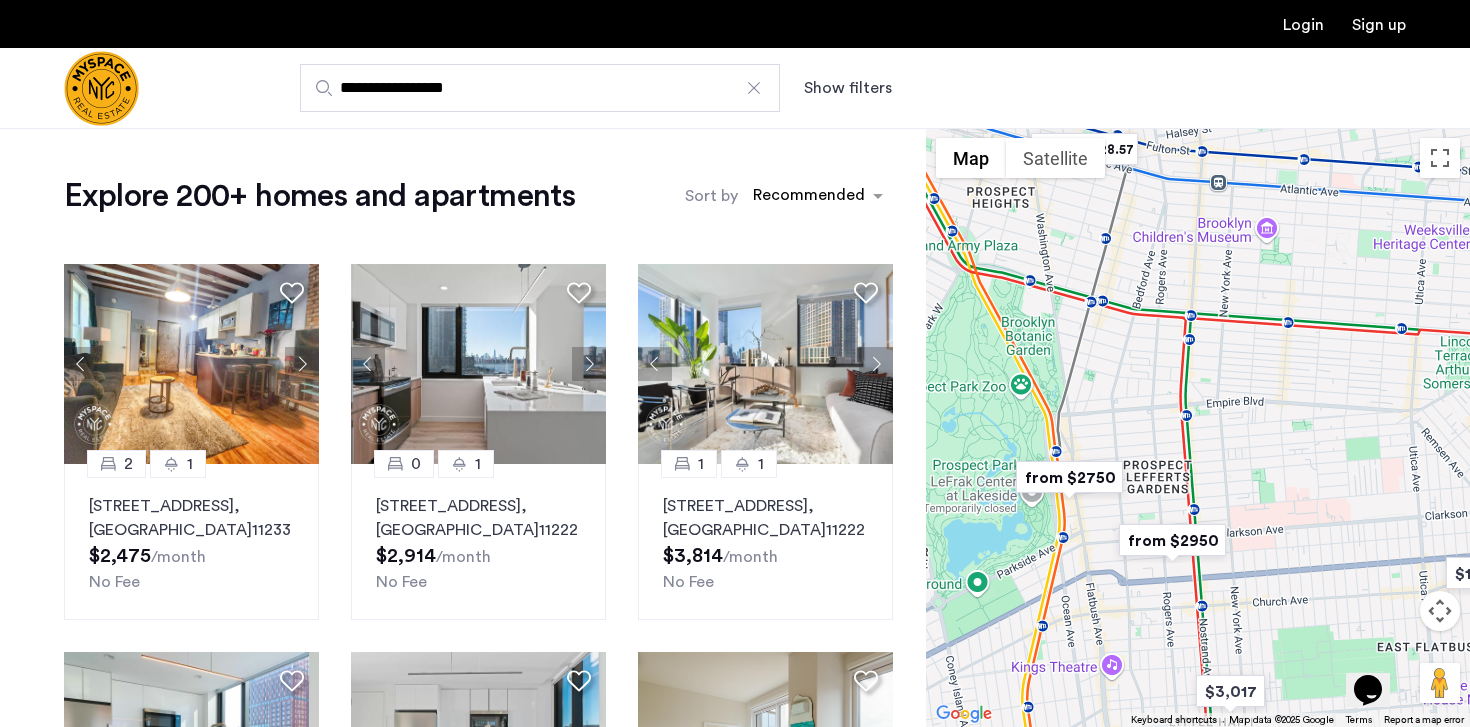 drag, startPoint x: 1375, startPoint y: 449, endPoint x: 1256, endPoint y: 446, distance: 119.03781 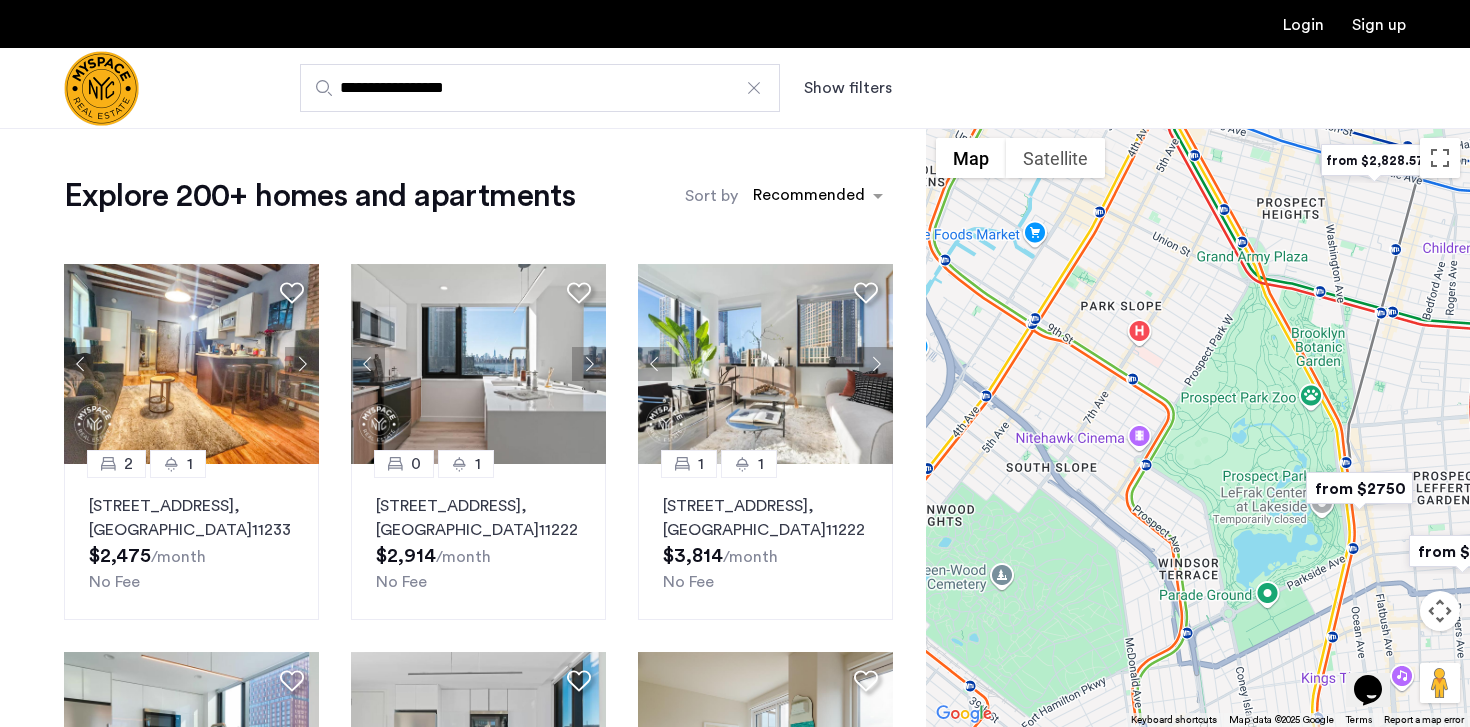 drag, startPoint x: 1179, startPoint y: 376, endPoint x: 1468, endPoint y: 384, distance: 289.11072 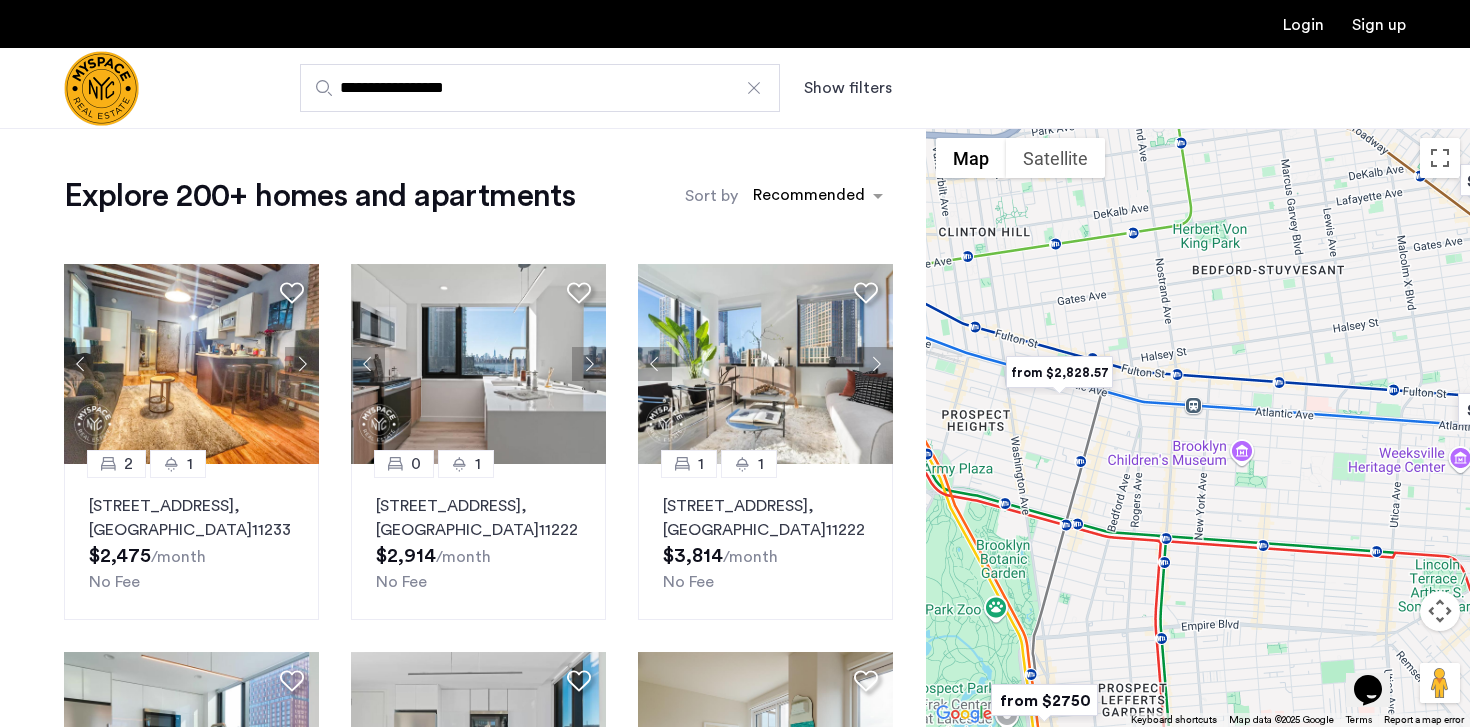 drag, startPoint x: 1396, startPoint y: 352, endPoint x: 1078, endPoint y: 571, distance: 386.11526 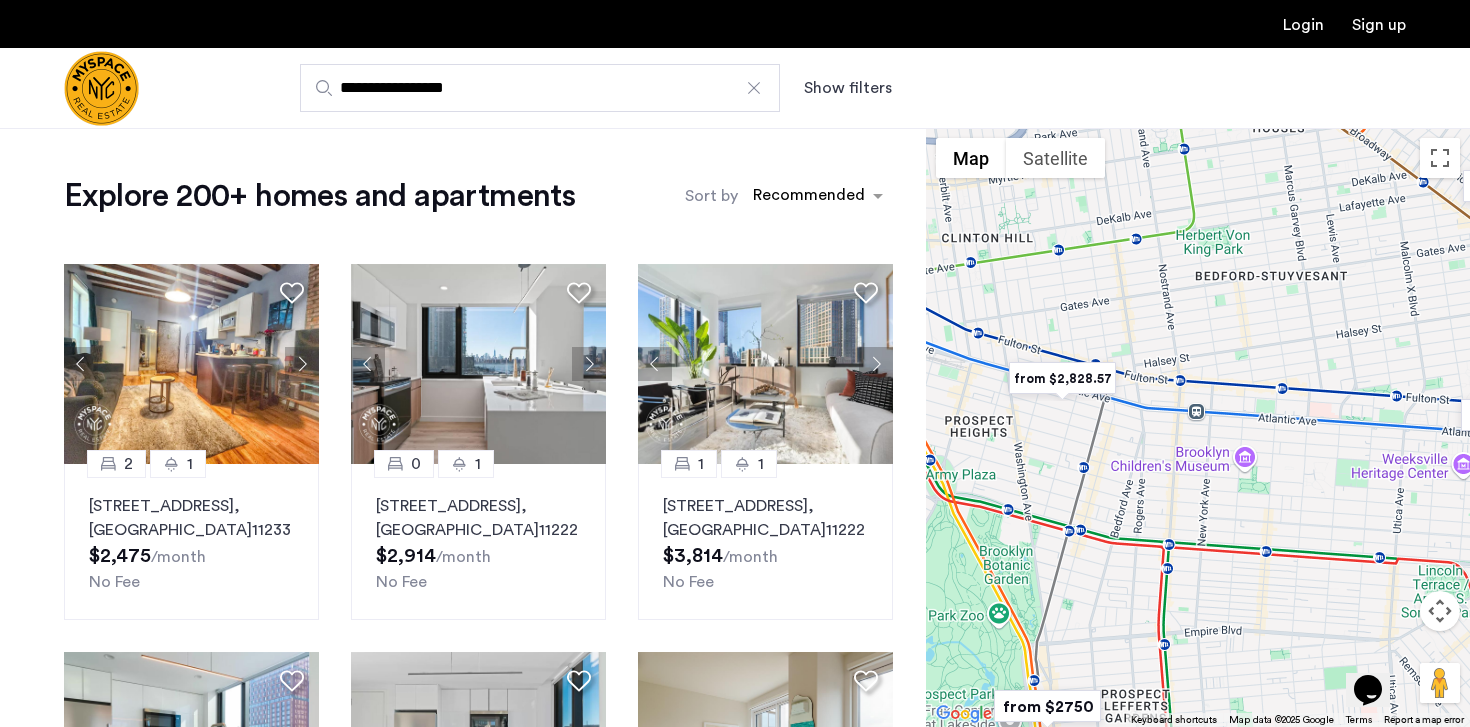click at bounding box center (1062, 378) 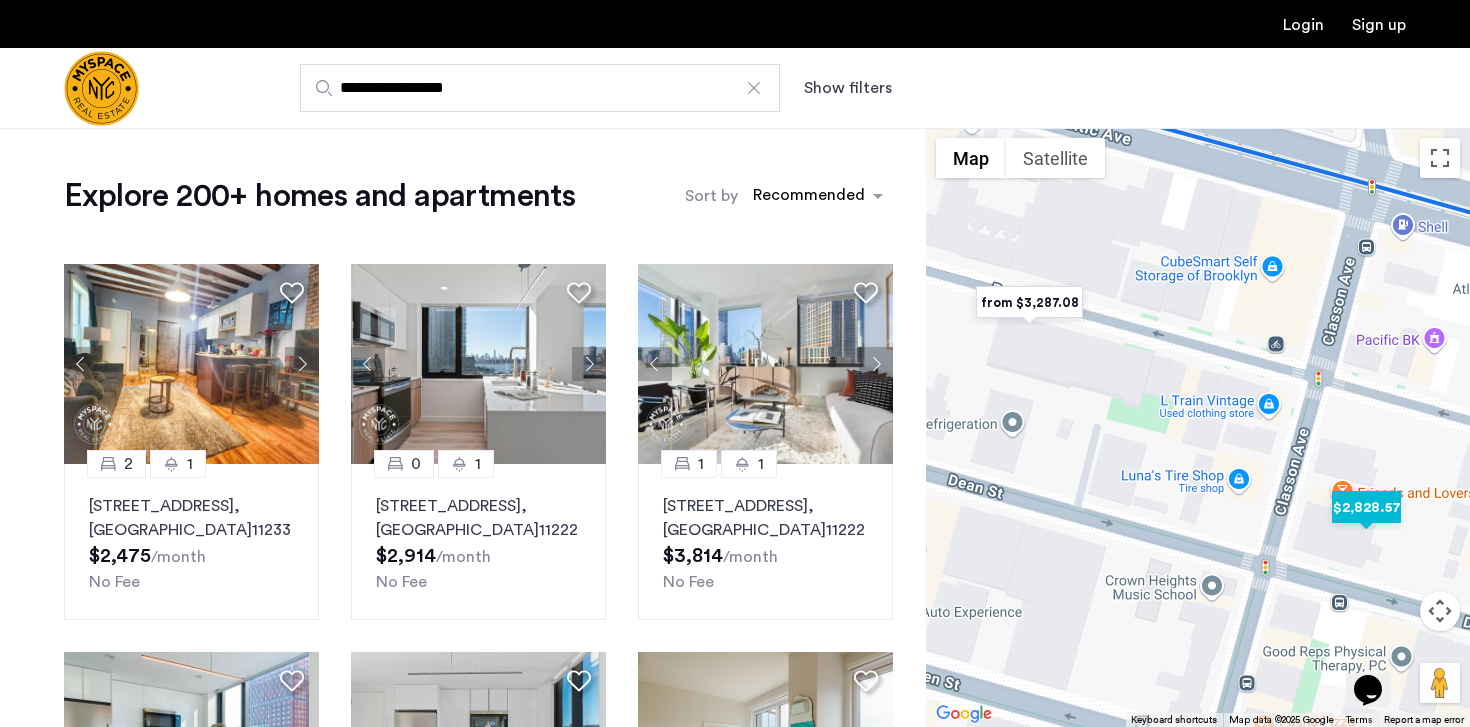 click at bounding box center [1366, 507] 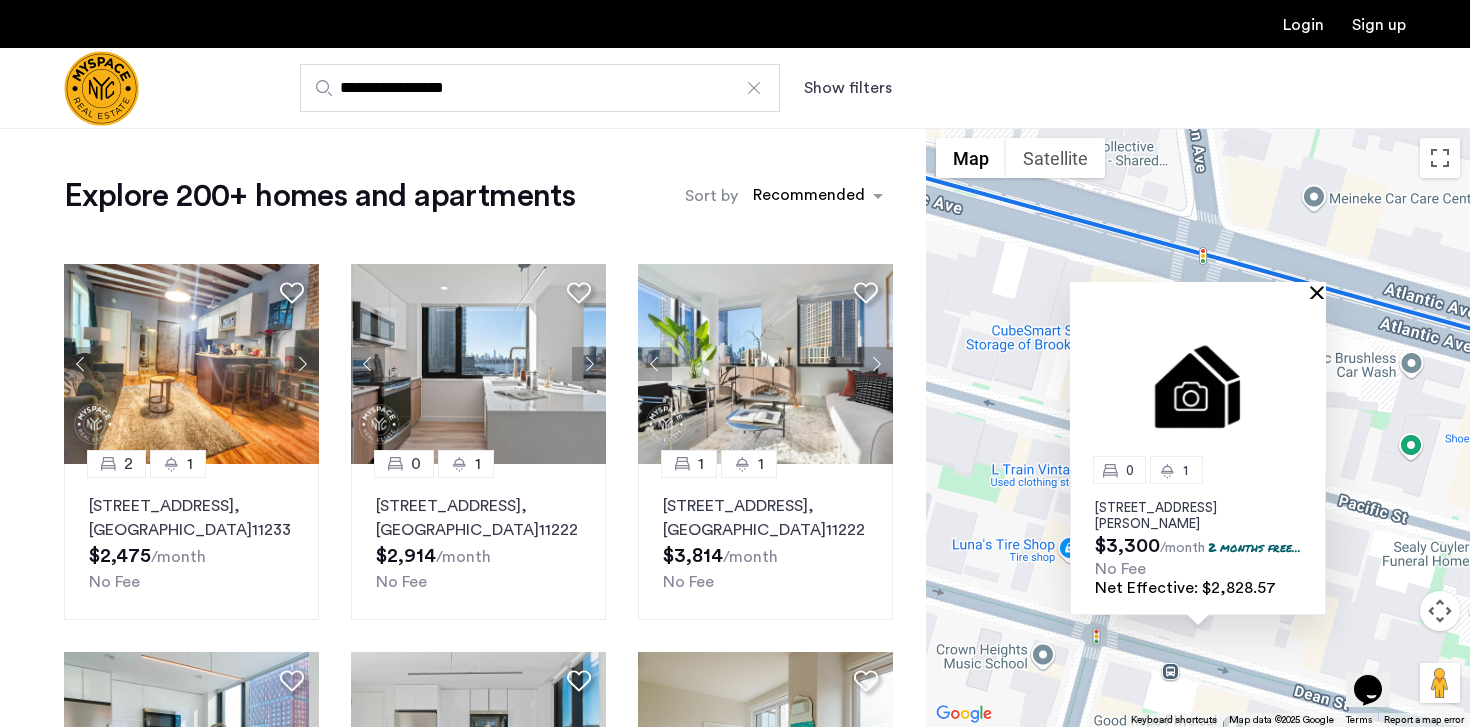click at bounding box center (1321, 292) 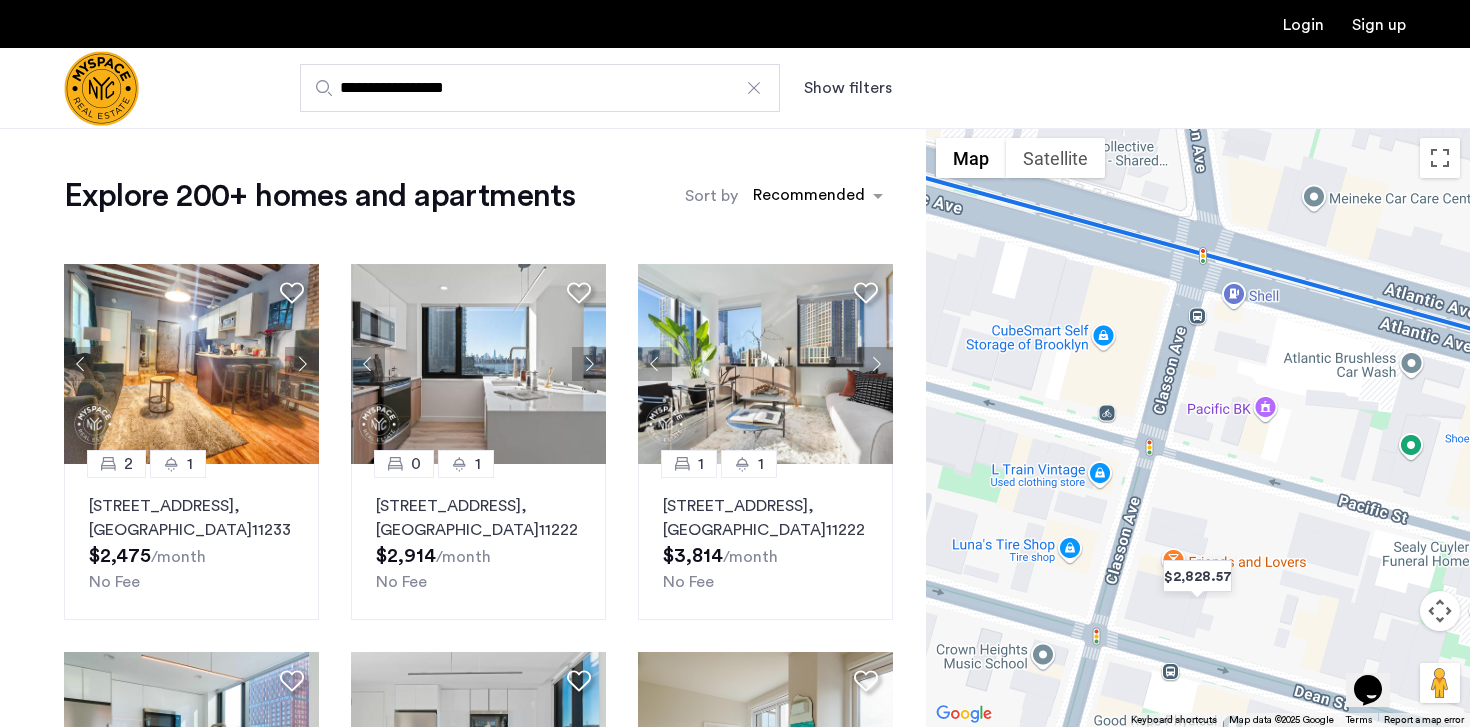 click at bounding box center (1440, 611) 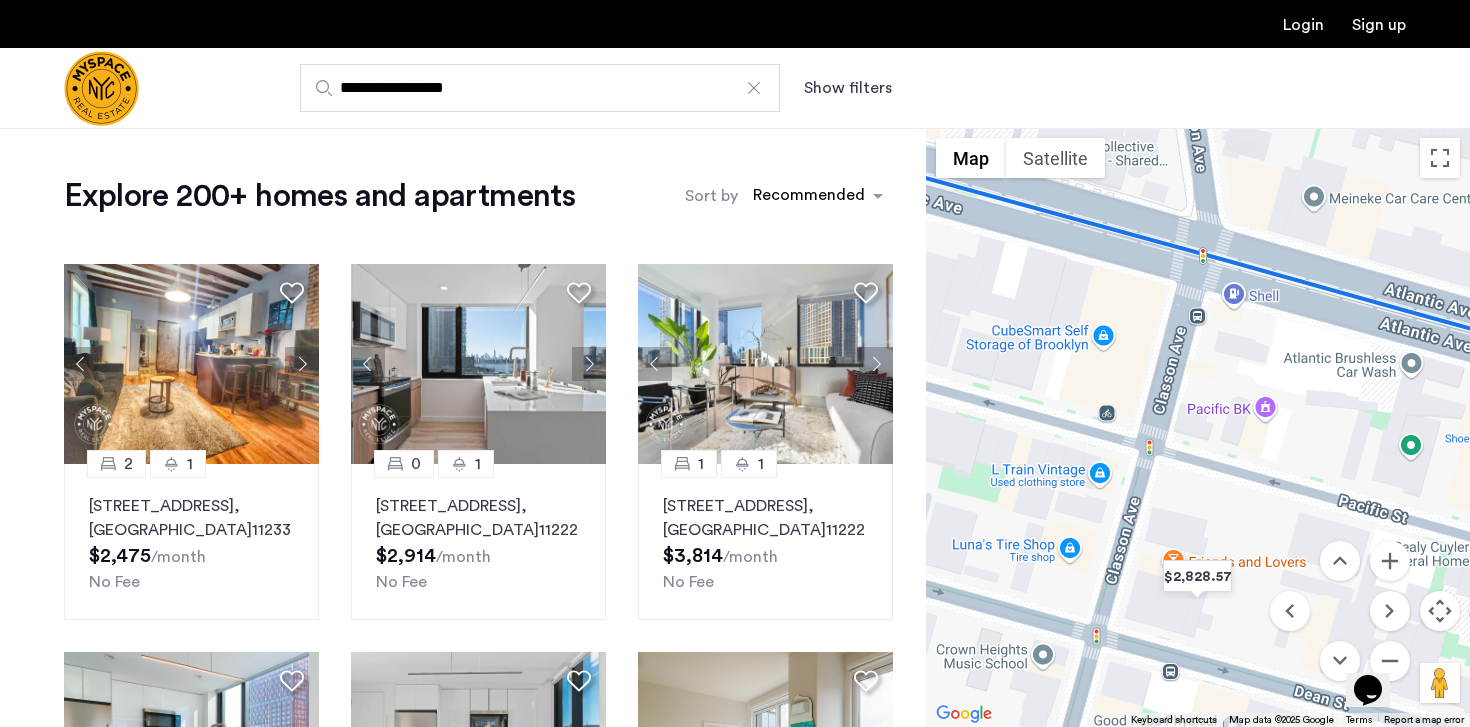 click on "Opens Chat This icon Opens the chat window." at bounding box center (1378, 655) 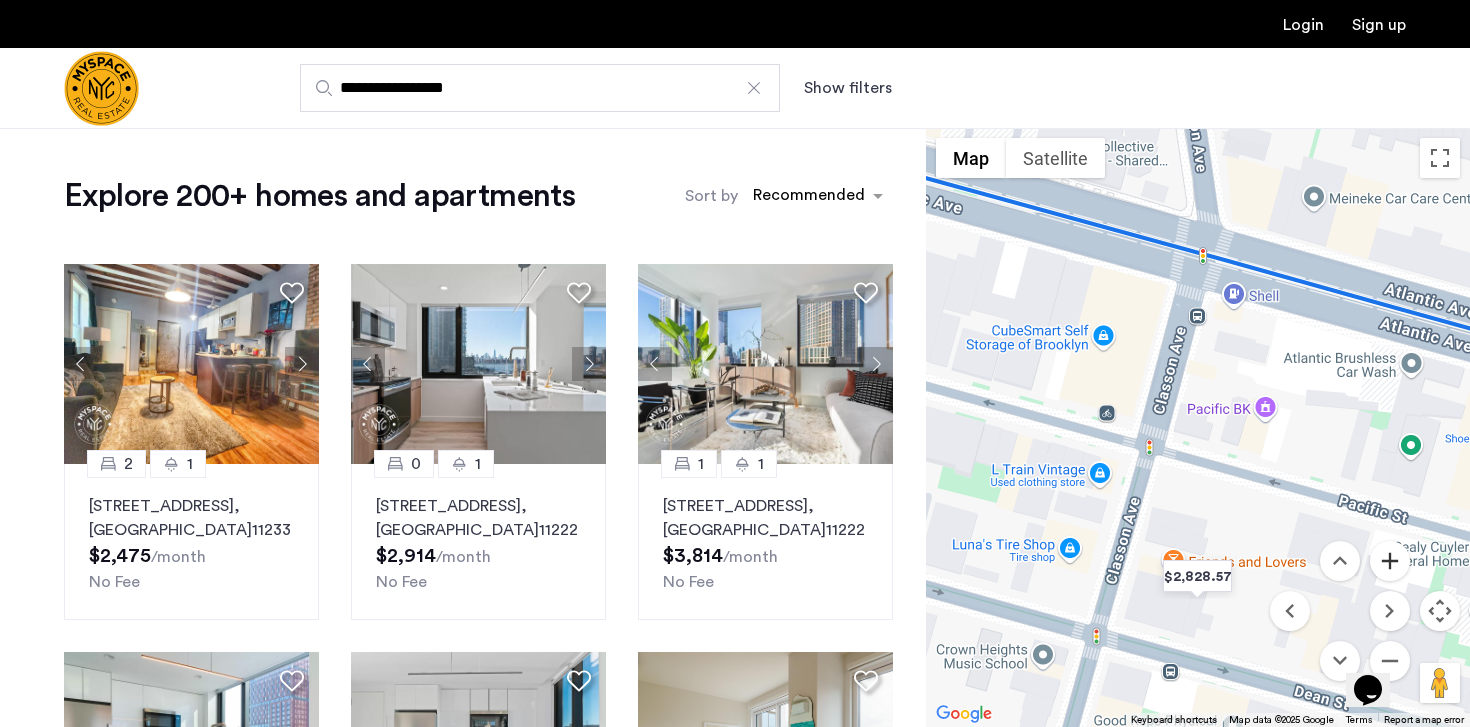 click at bounding box center [1390, 561] 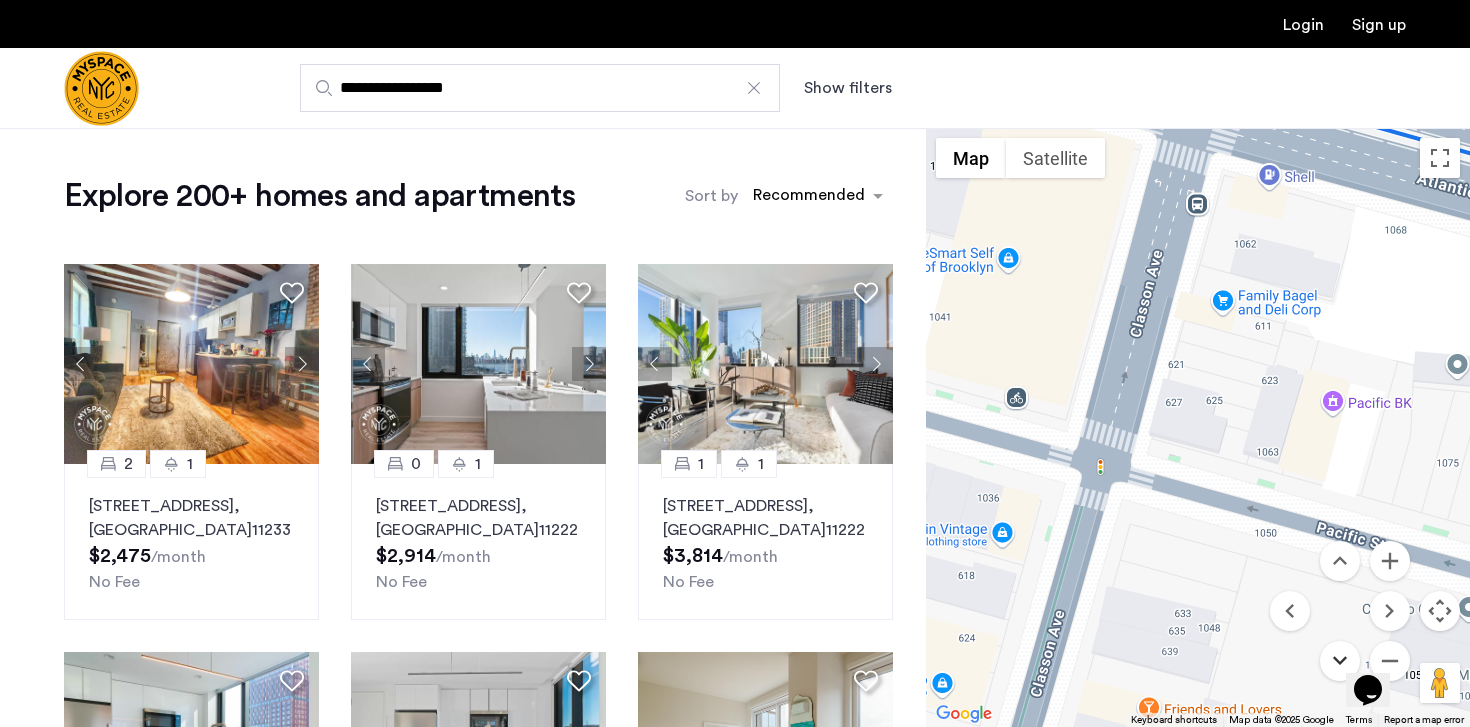 click at bounding box center [1340, 661] 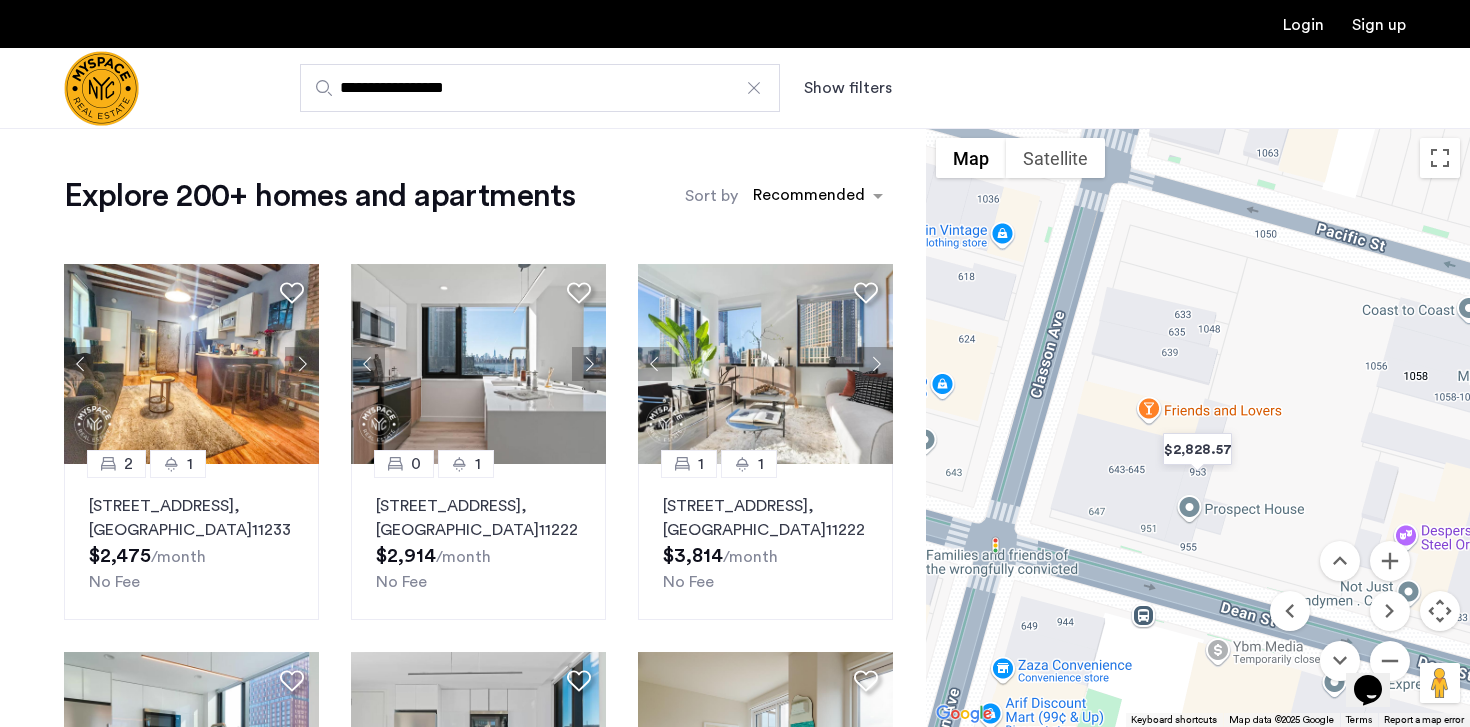 click at bounding box center [1440, 611] 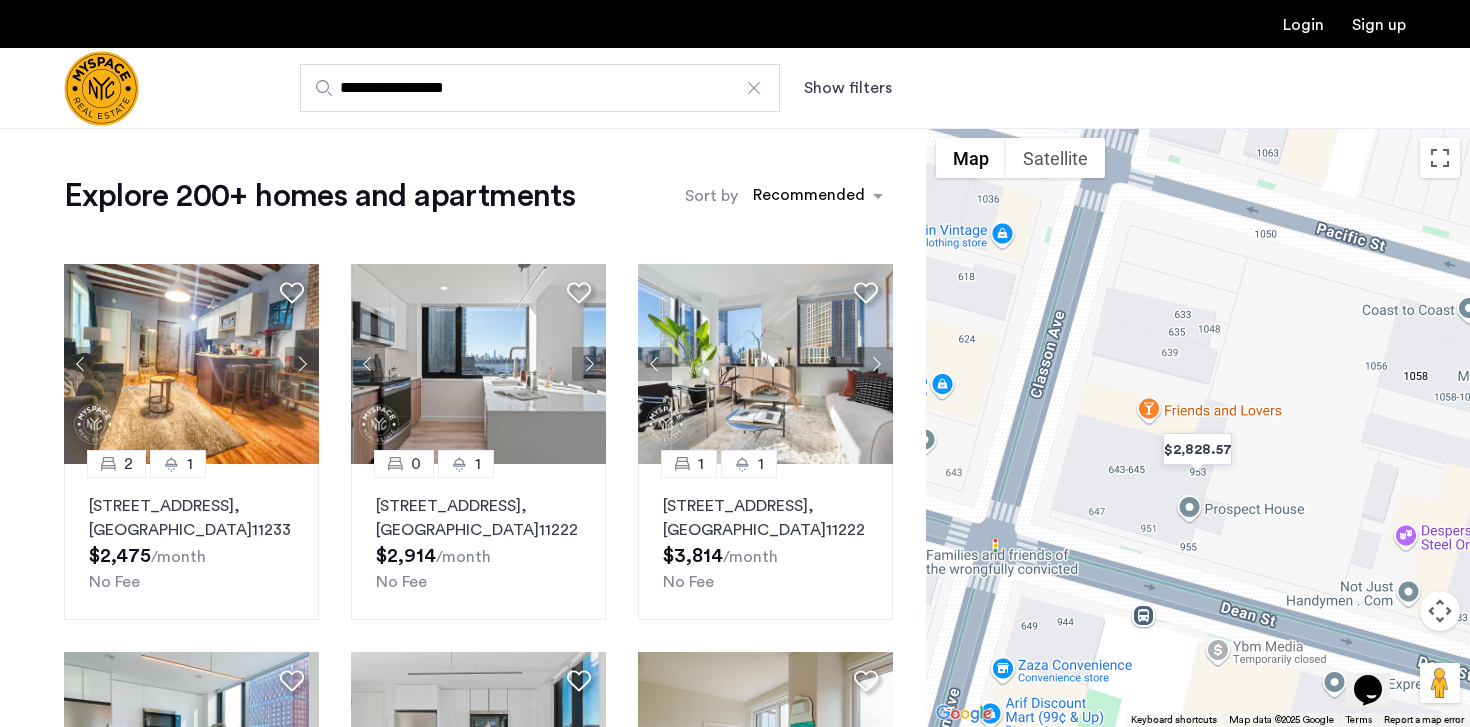 click at bounding box center (1440, 611) 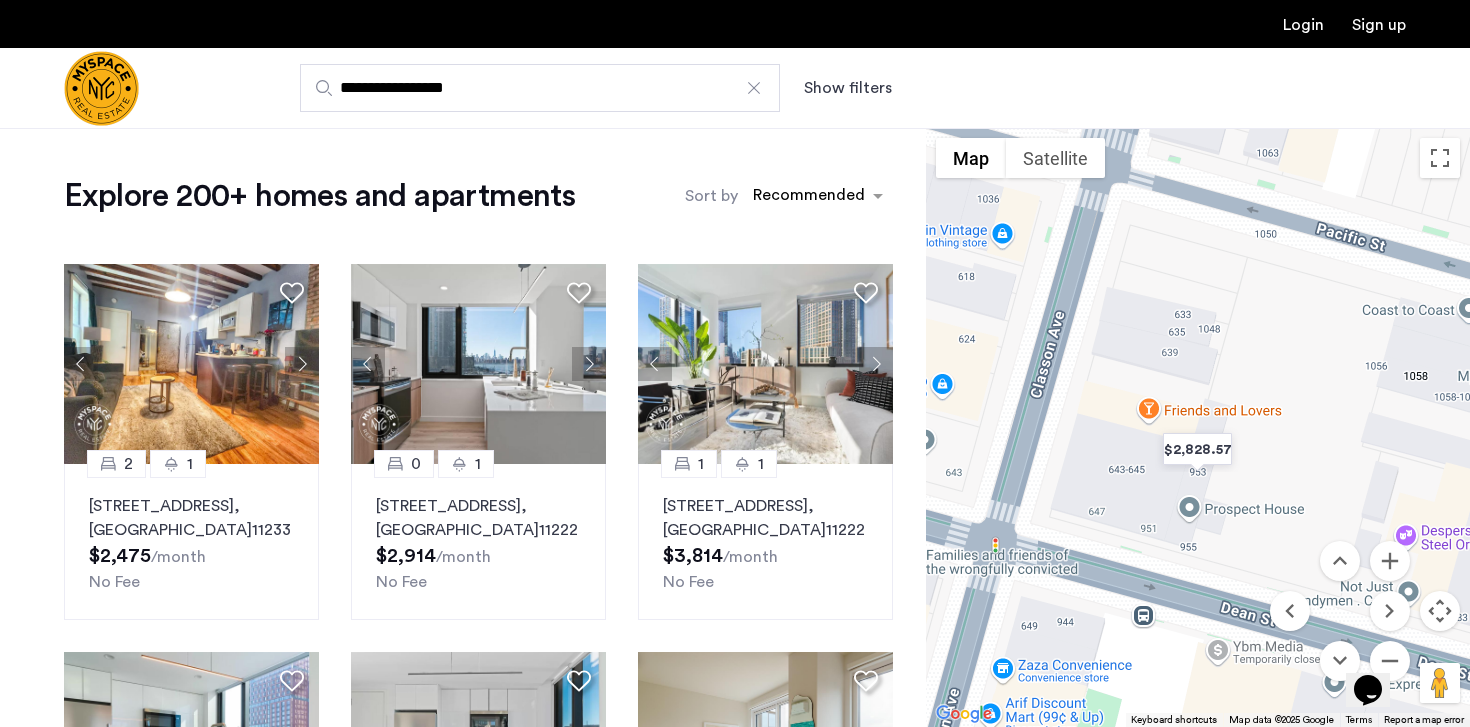 click on "Opens Chat This icon Opens the chat window." at bounding box center [1378, 655] 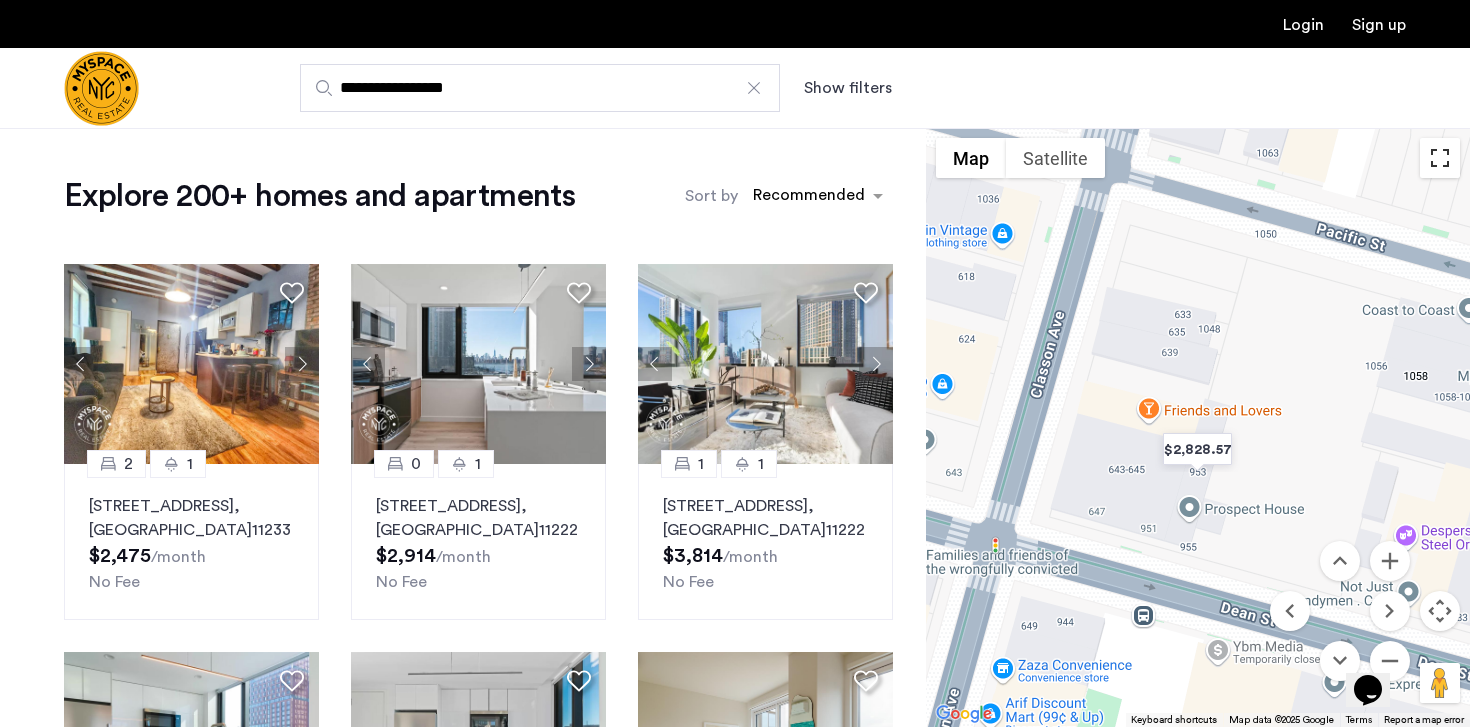 click at bounding box center (1440, 158) 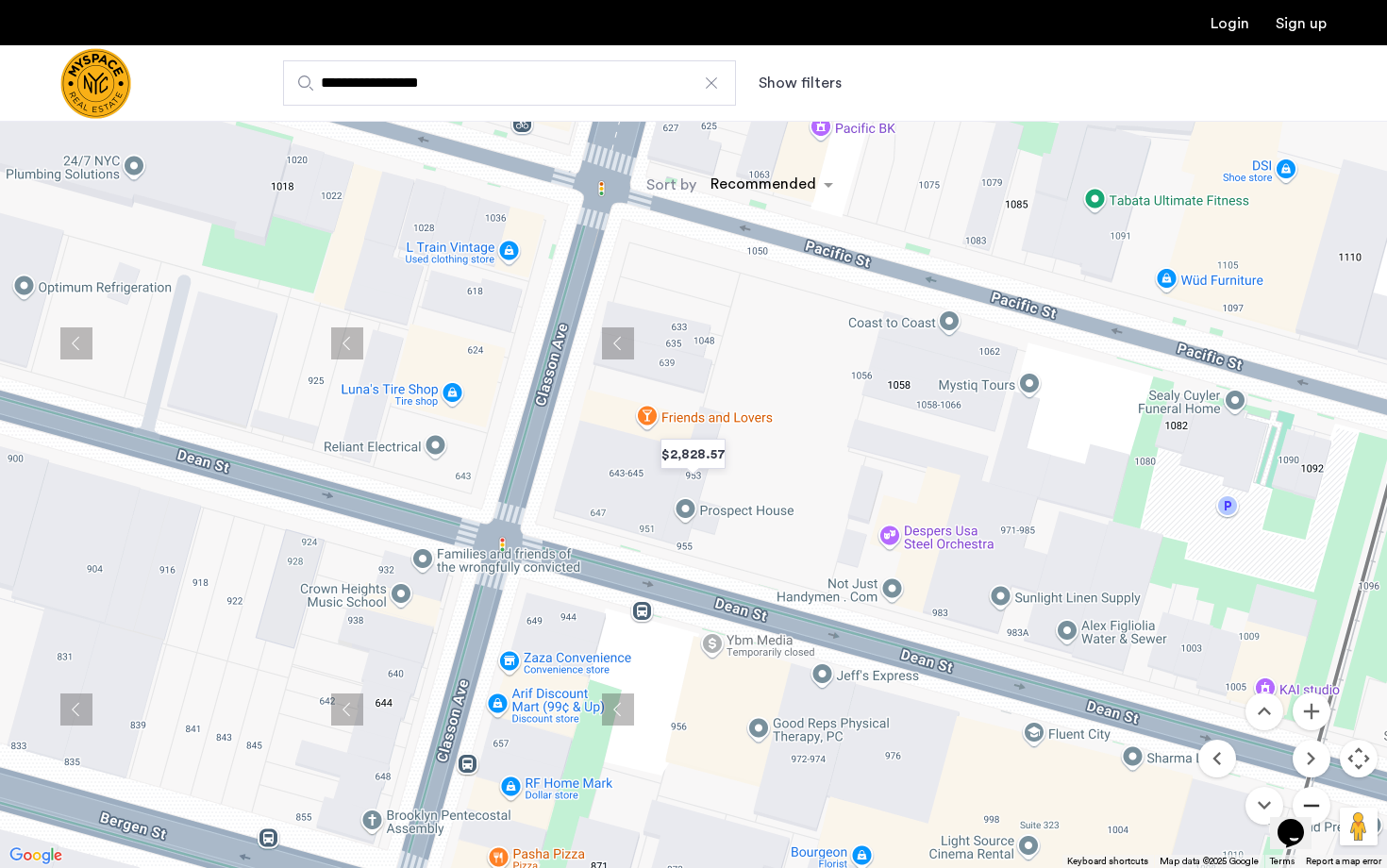 click at bounding box center [1312, 806] 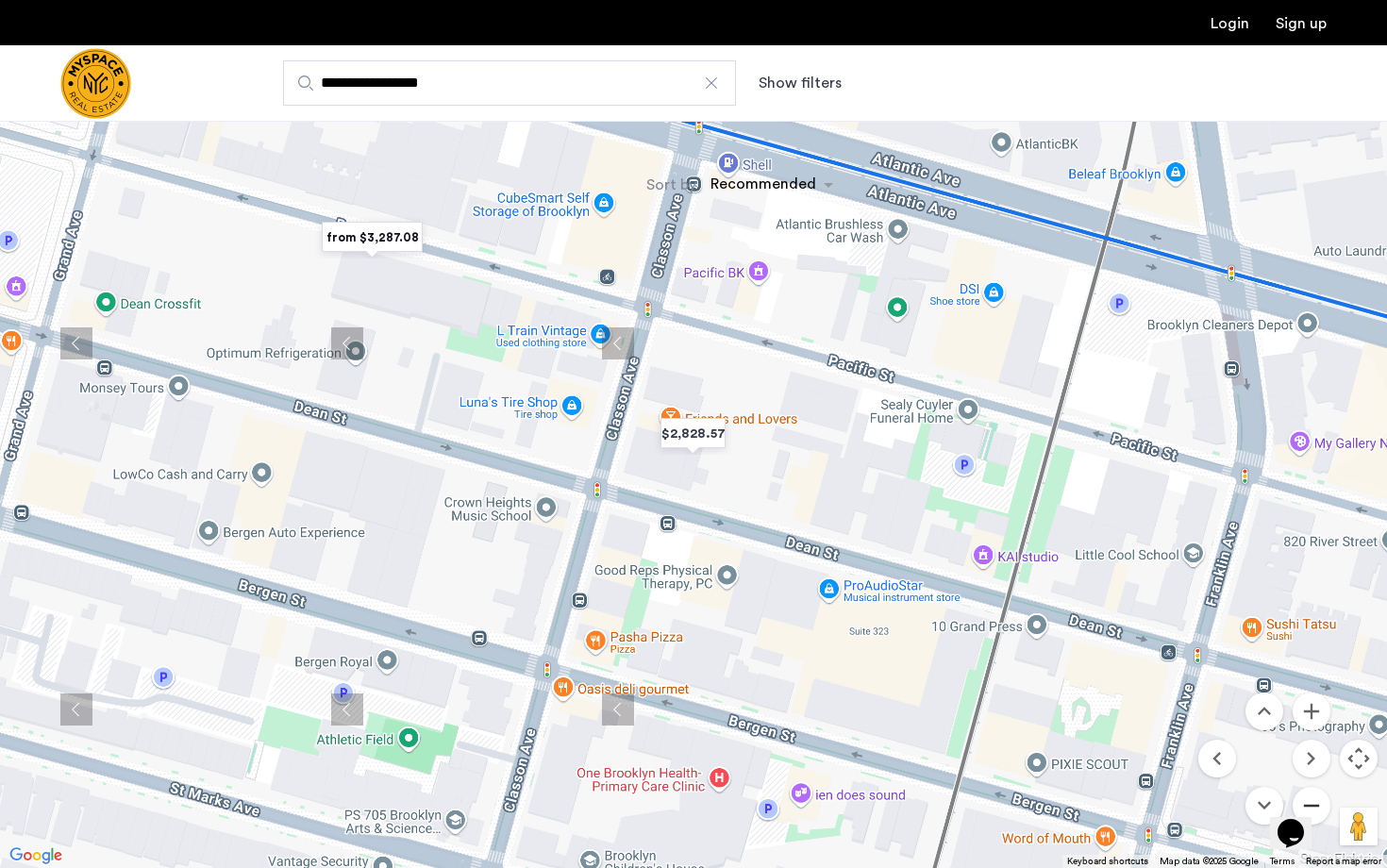 click at bounding box center (1312, 806) 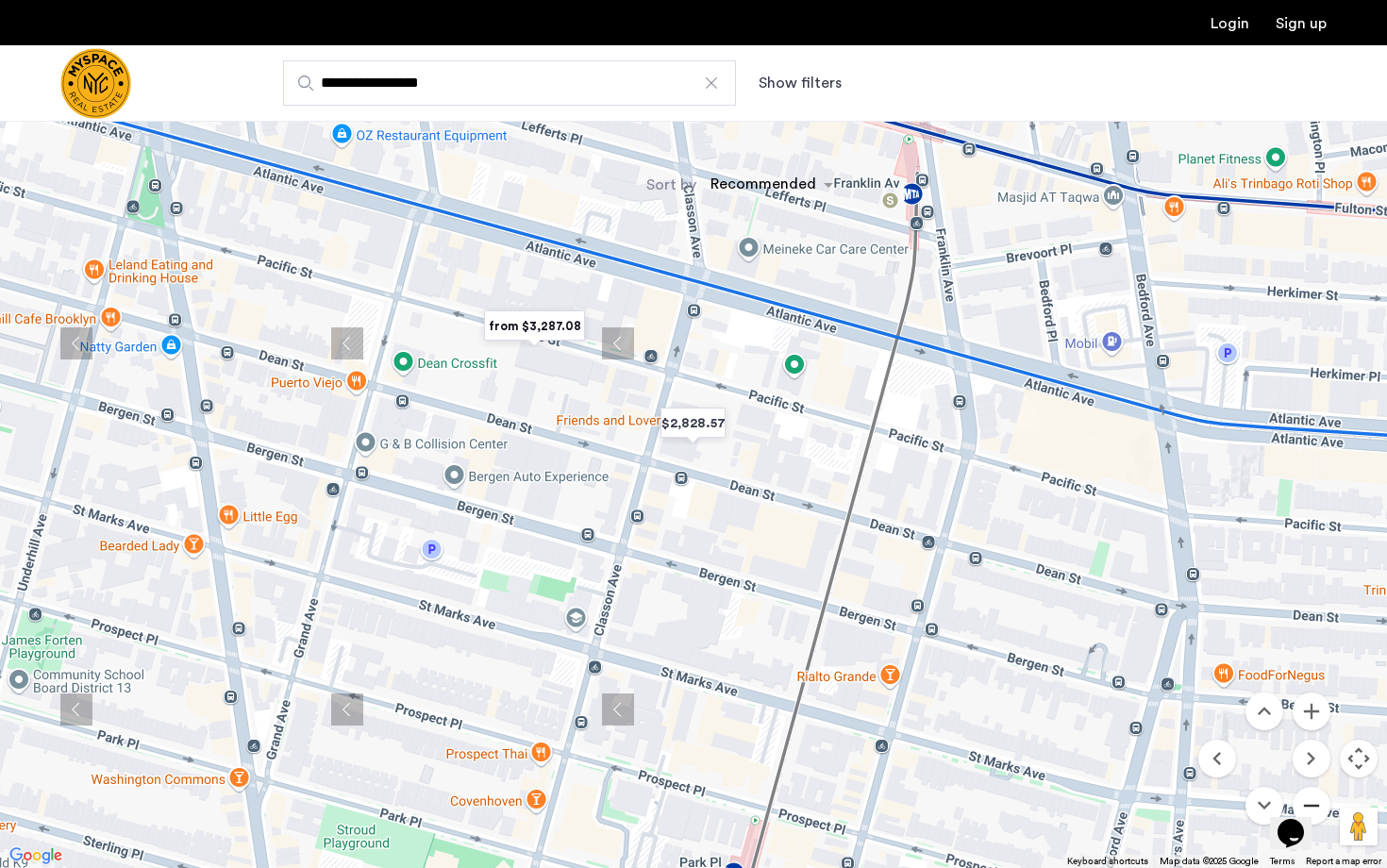 click at bounding box center (1312, 806) 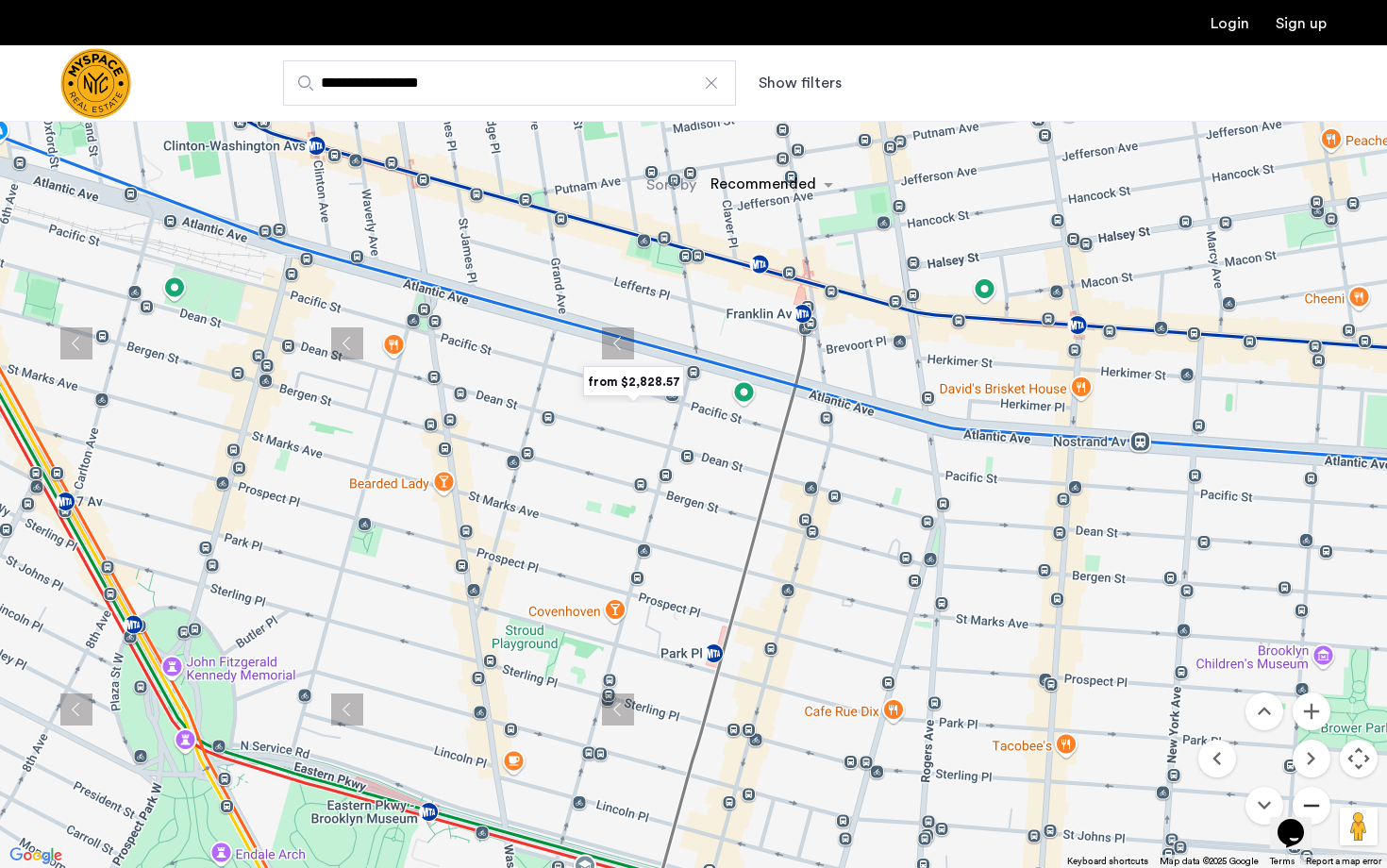click at bounding box center (1312, 806) 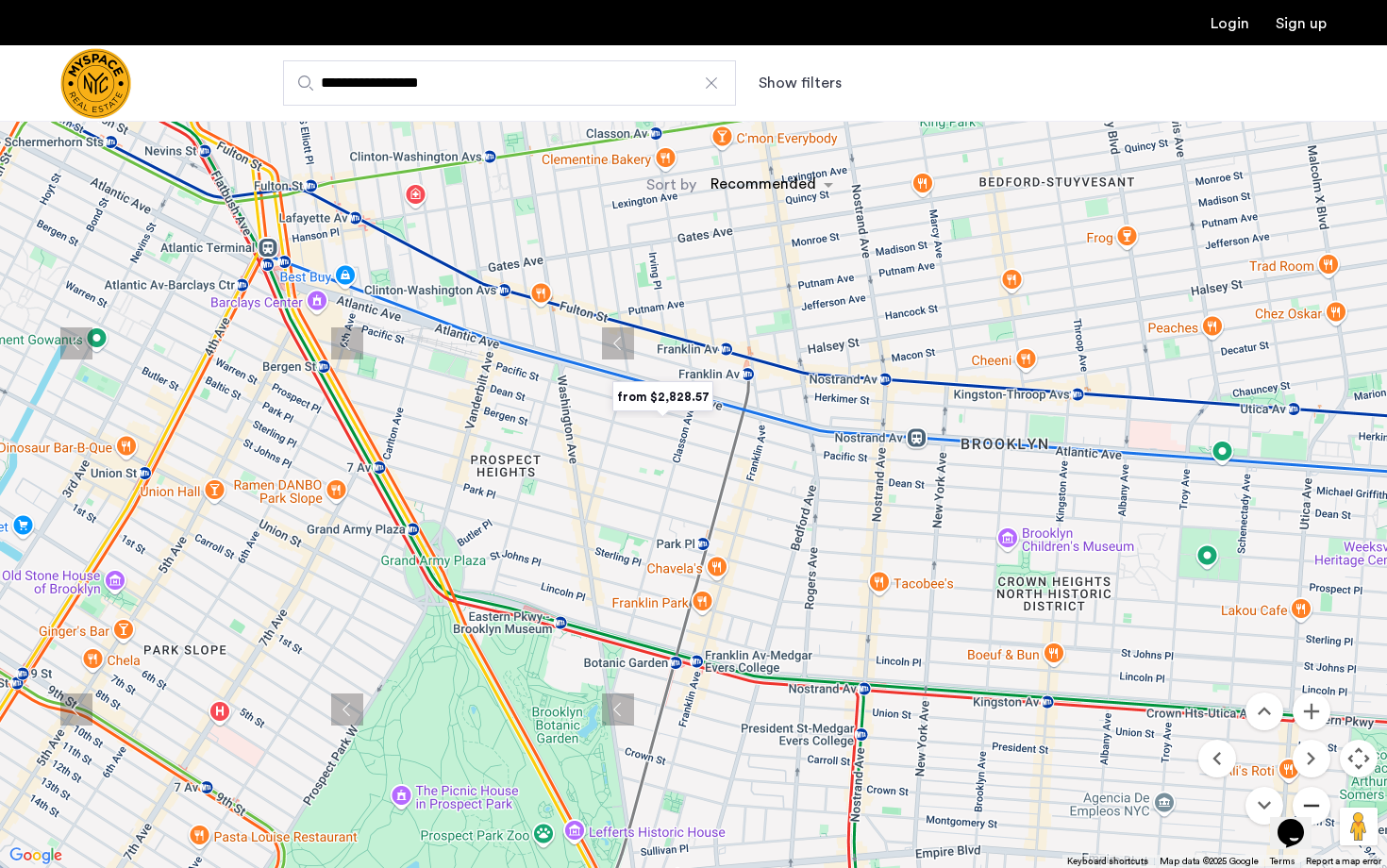 click at bounding box center [1312, 806] 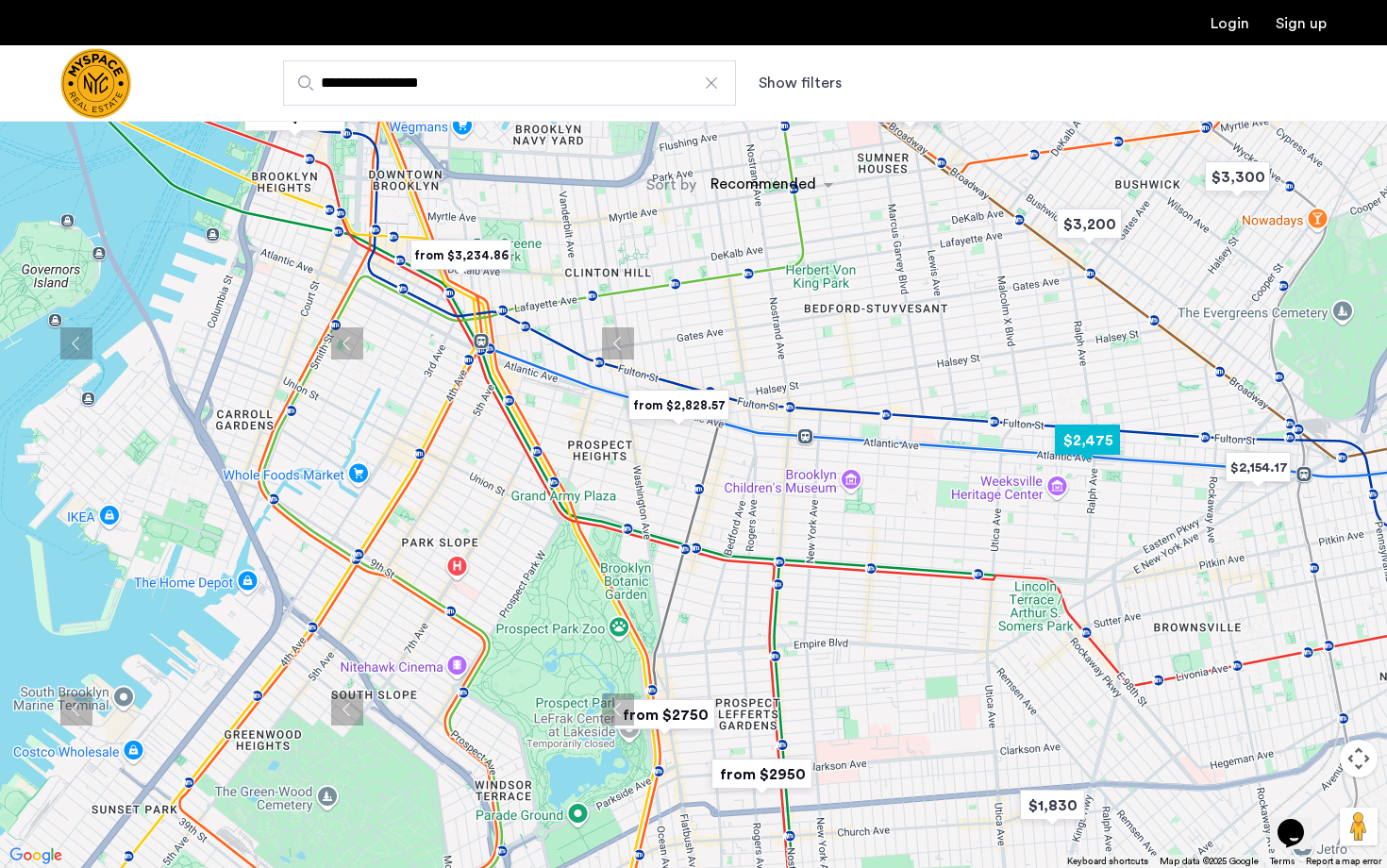 click at bounding box center [1087, 440] 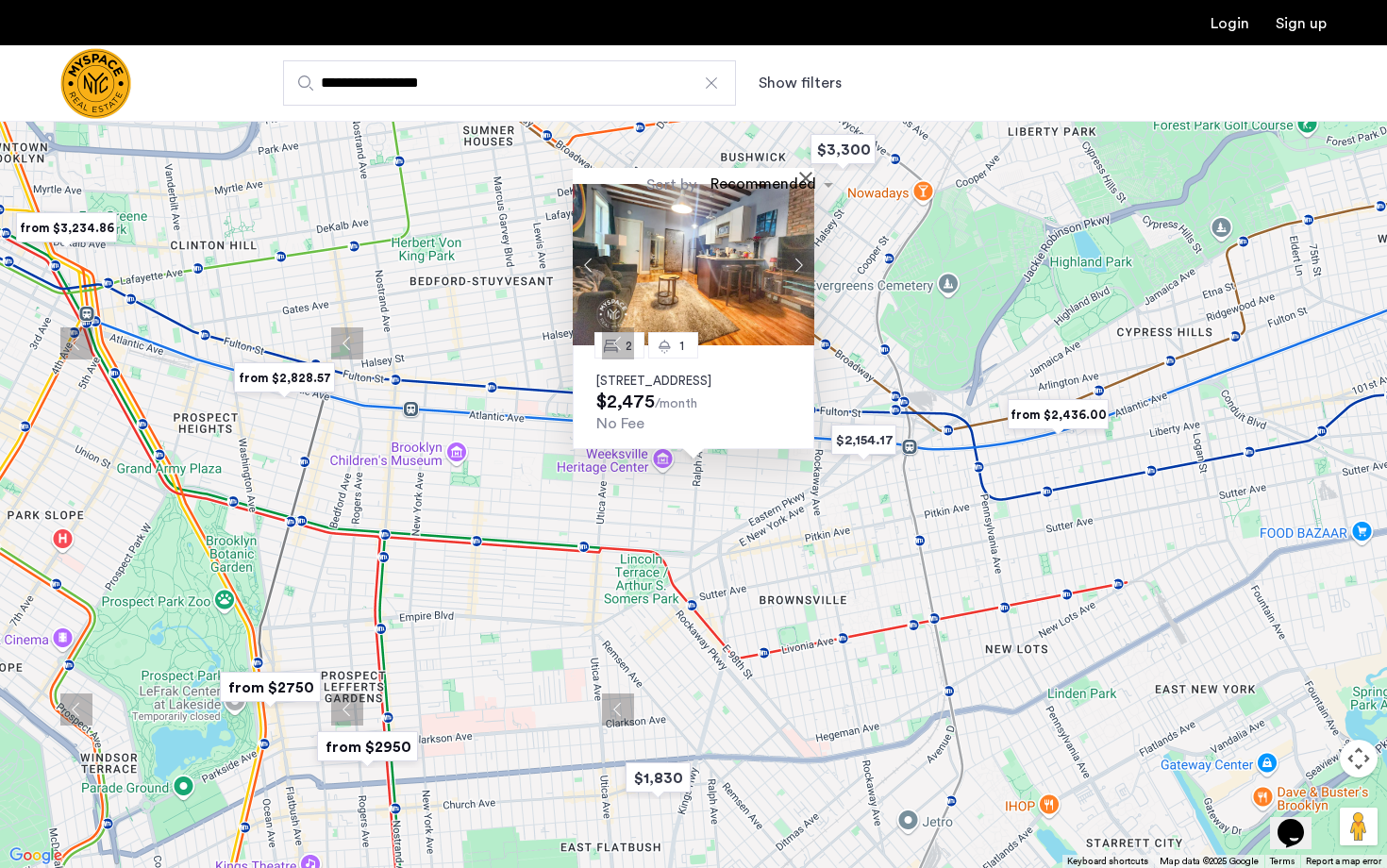 click at bounding box center [798, 265] 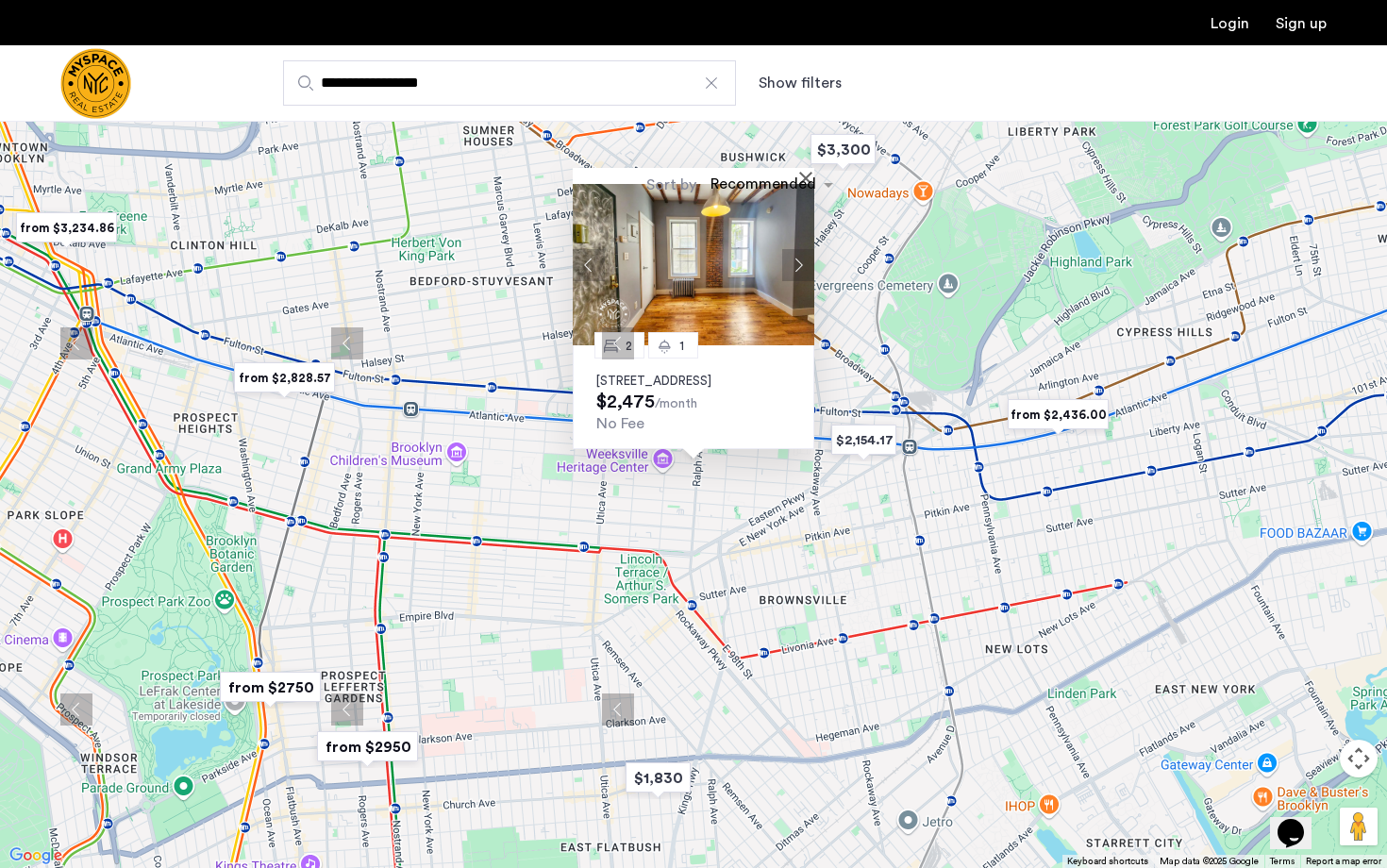 click at bounding box center [798, 265] 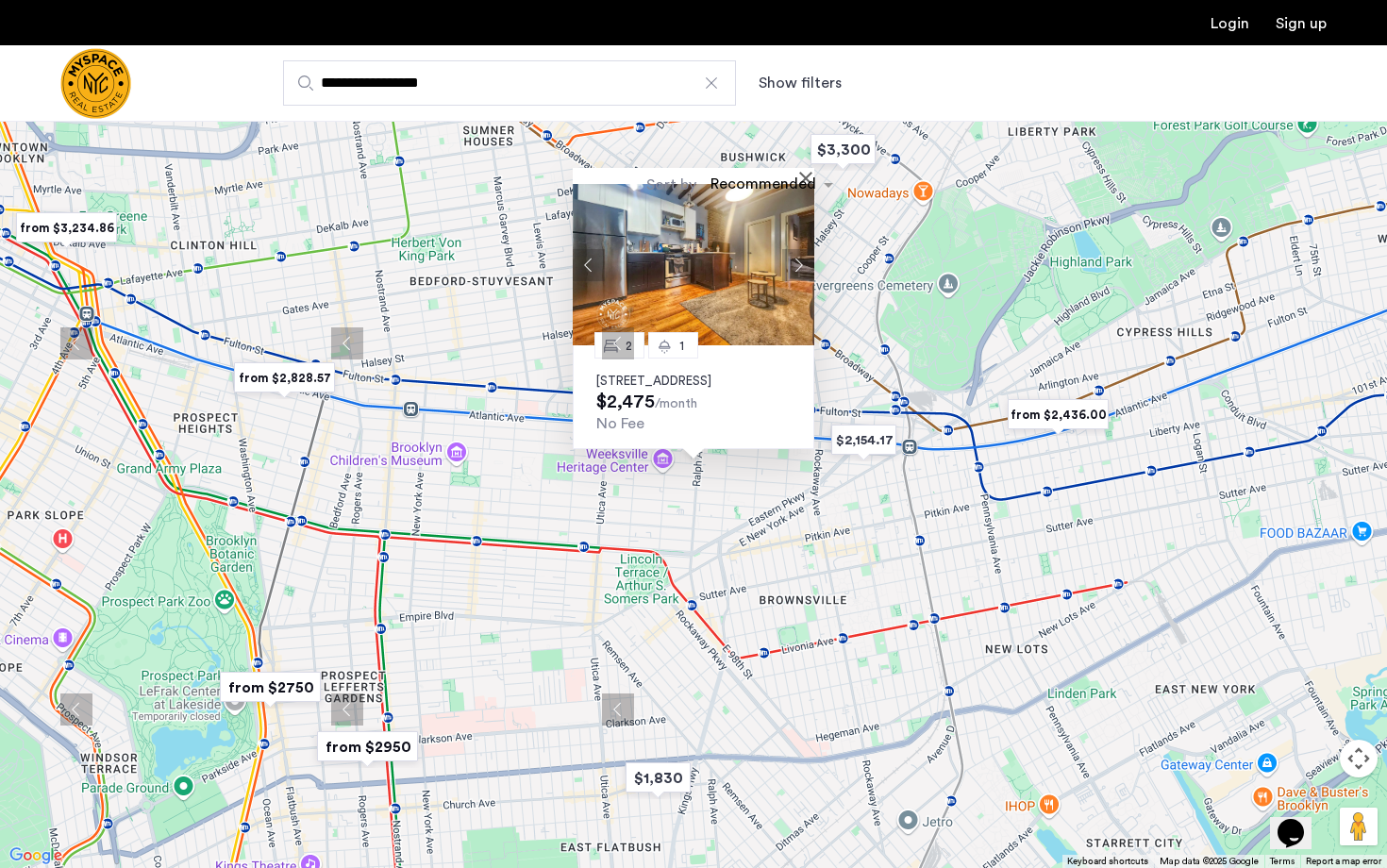 click at bounding box center [798, 265] 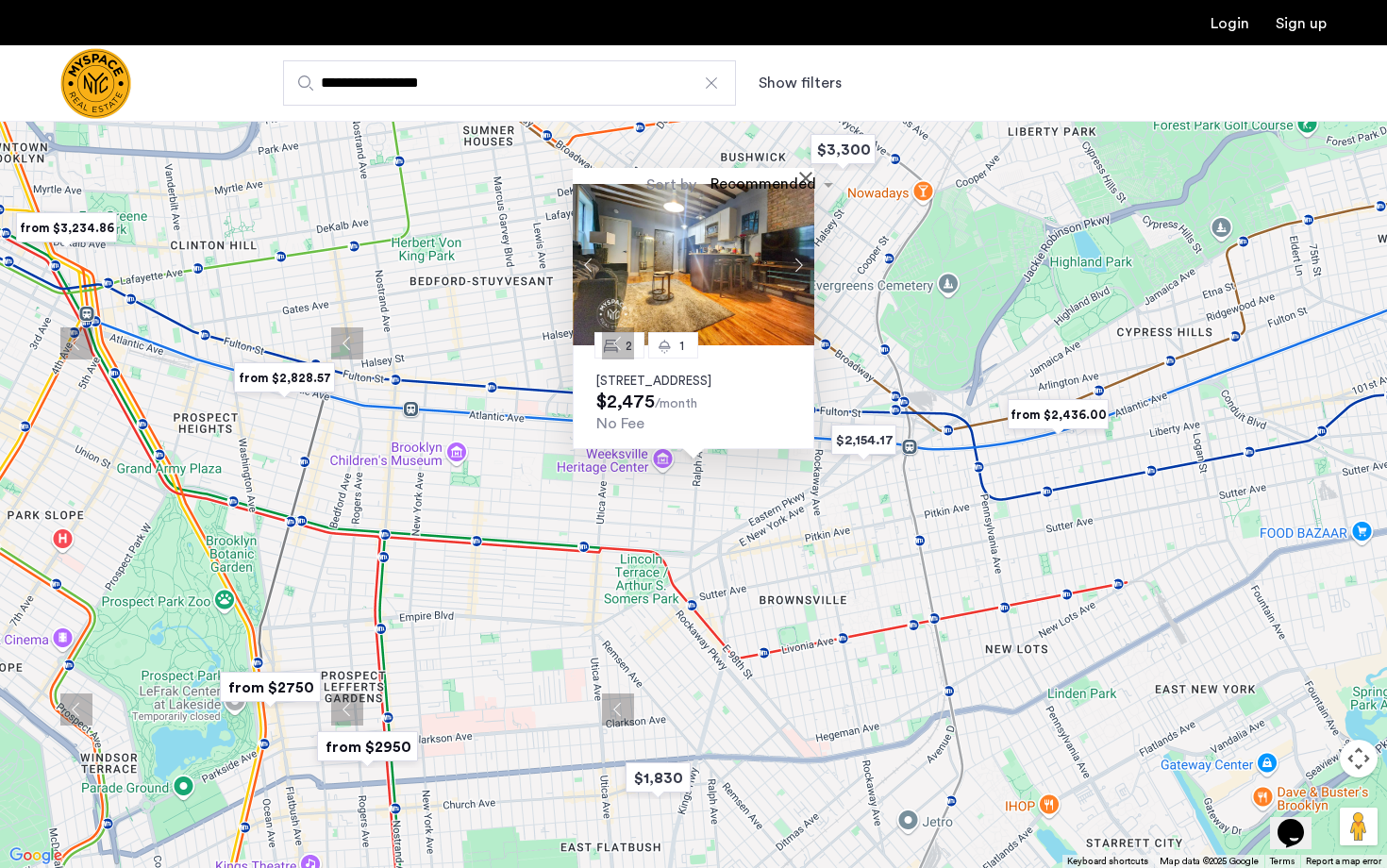 click at bounding box center [798, 265] 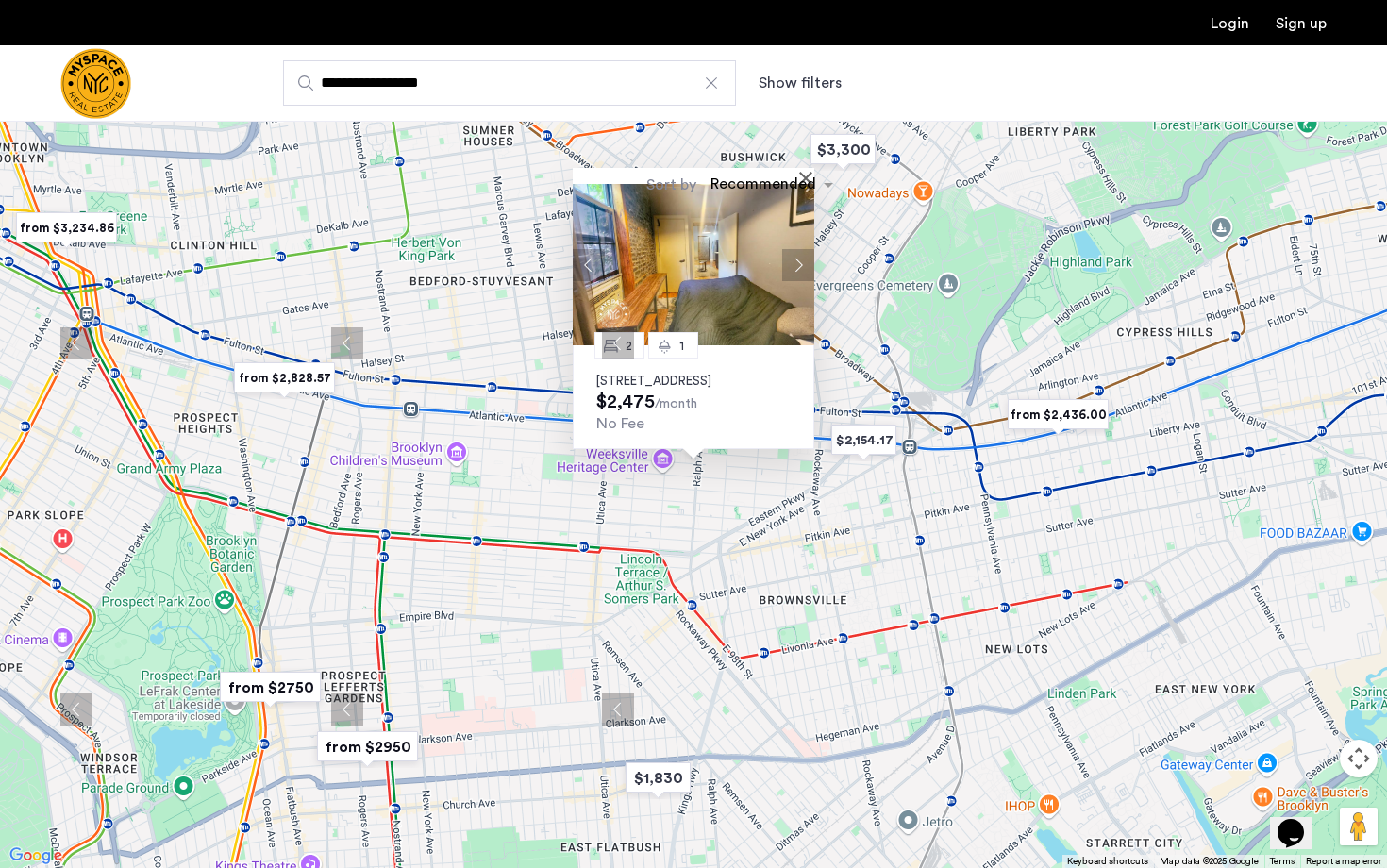 type 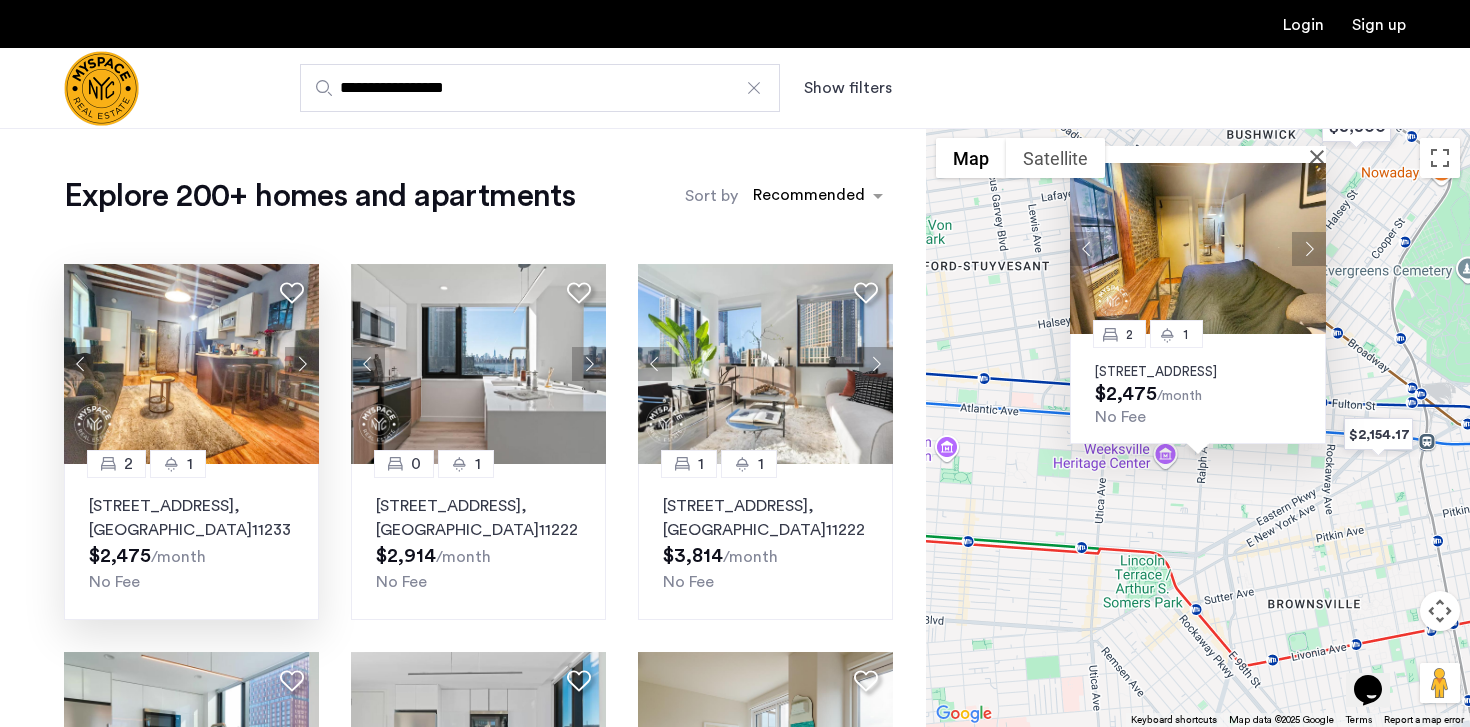 click on "1982 Atlantic Avenue, Unit 1F, Brooklyn , NY  11233" 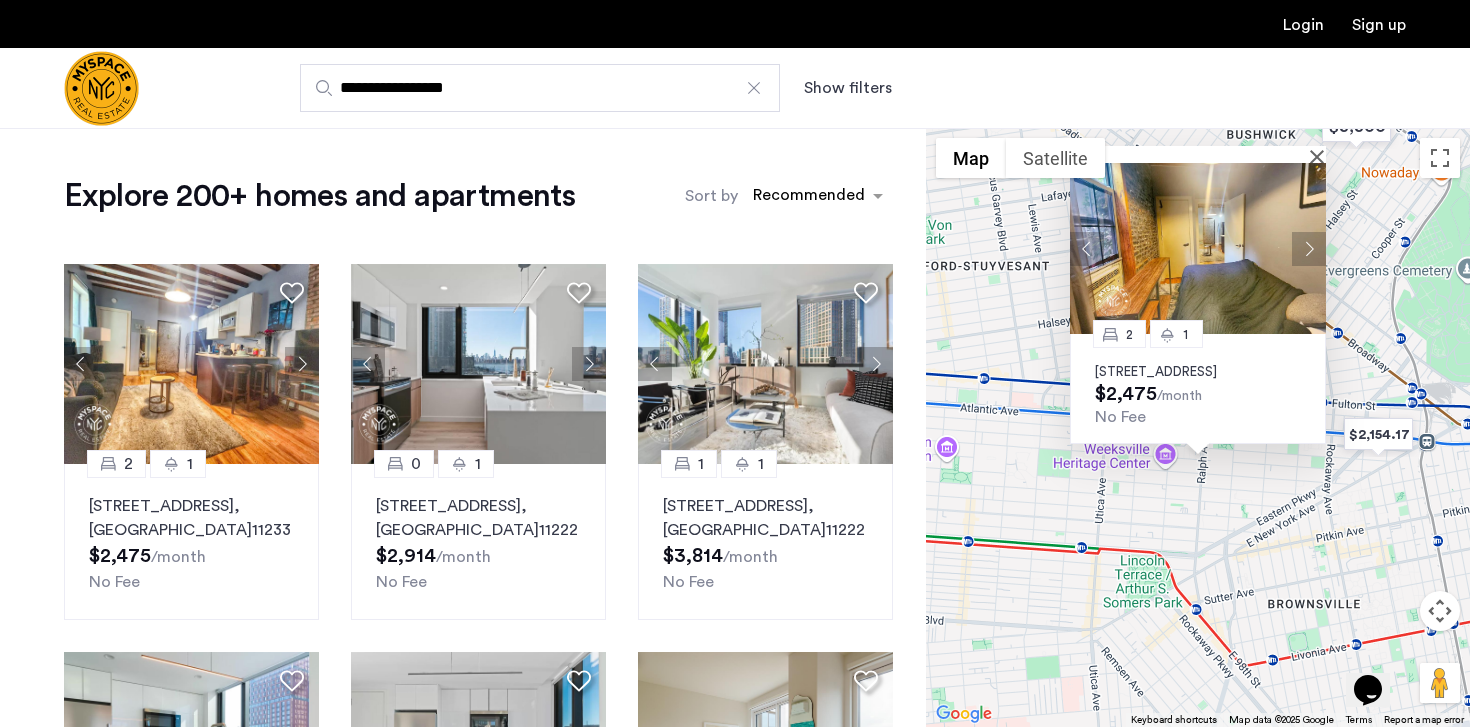 click on "2 1  1982 Atlantic Avenue, Unit 1F, Brooklyn, NY 11233  $2,475  /month No Fee" at bounding box center (1198, 427) 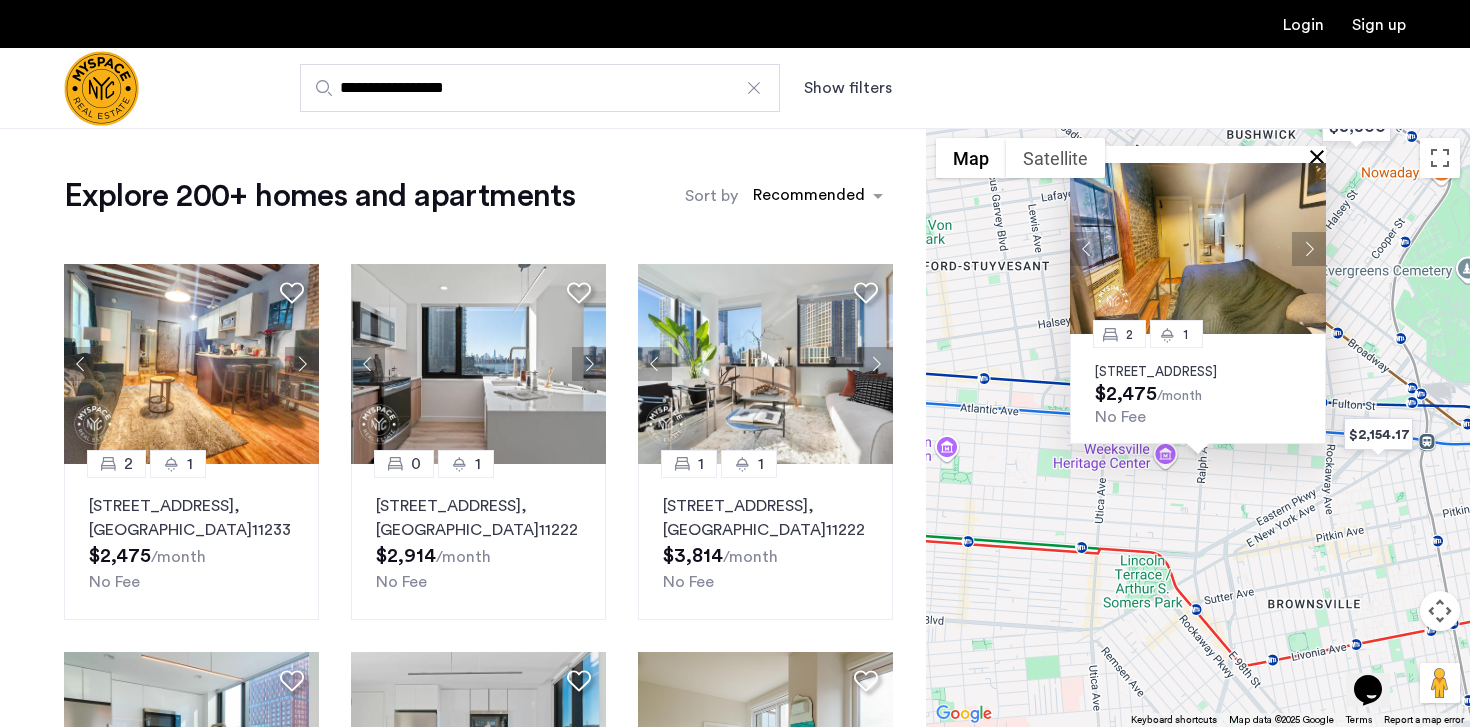 click at bounding box center (1321, 156) 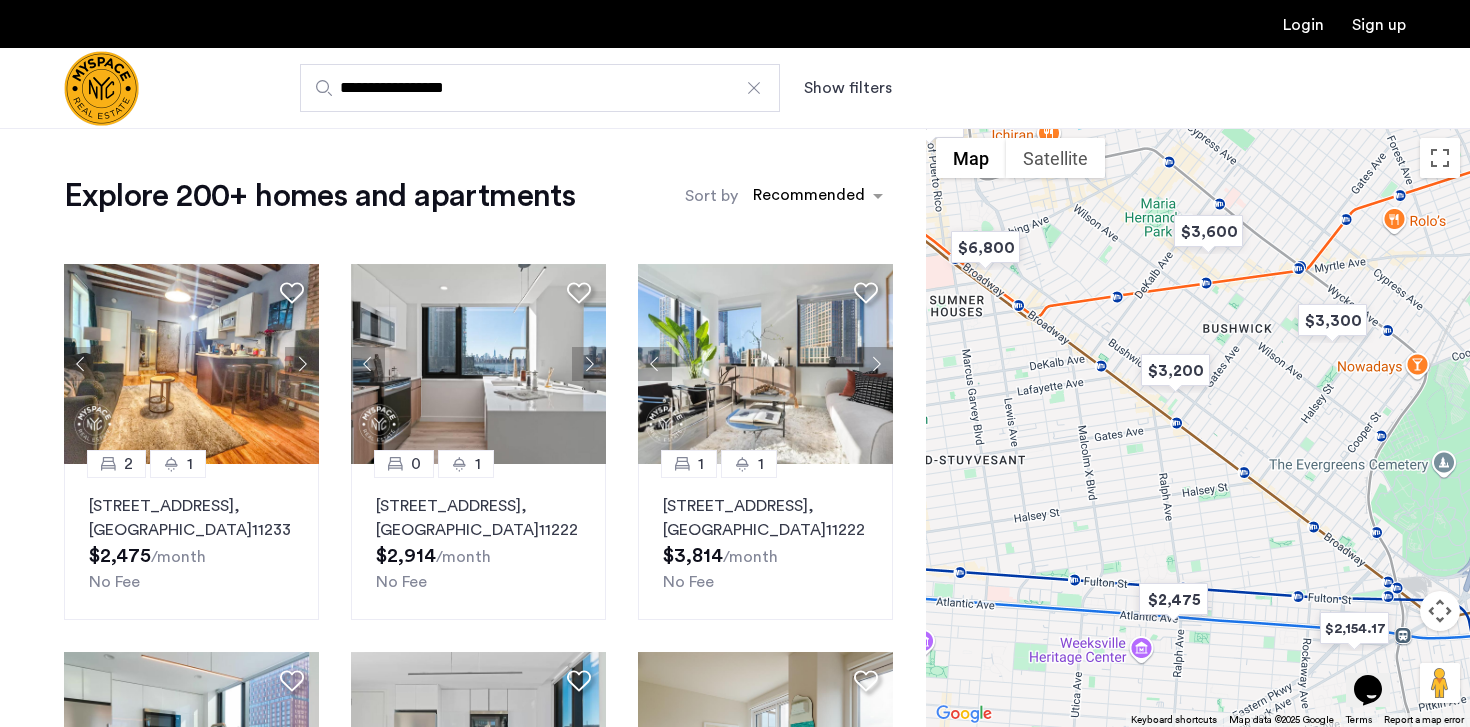 drag, startPoint x: 1282, startPoint y: 266, endPoint x: 1258, endPoint y: 464, distance: 199.44925 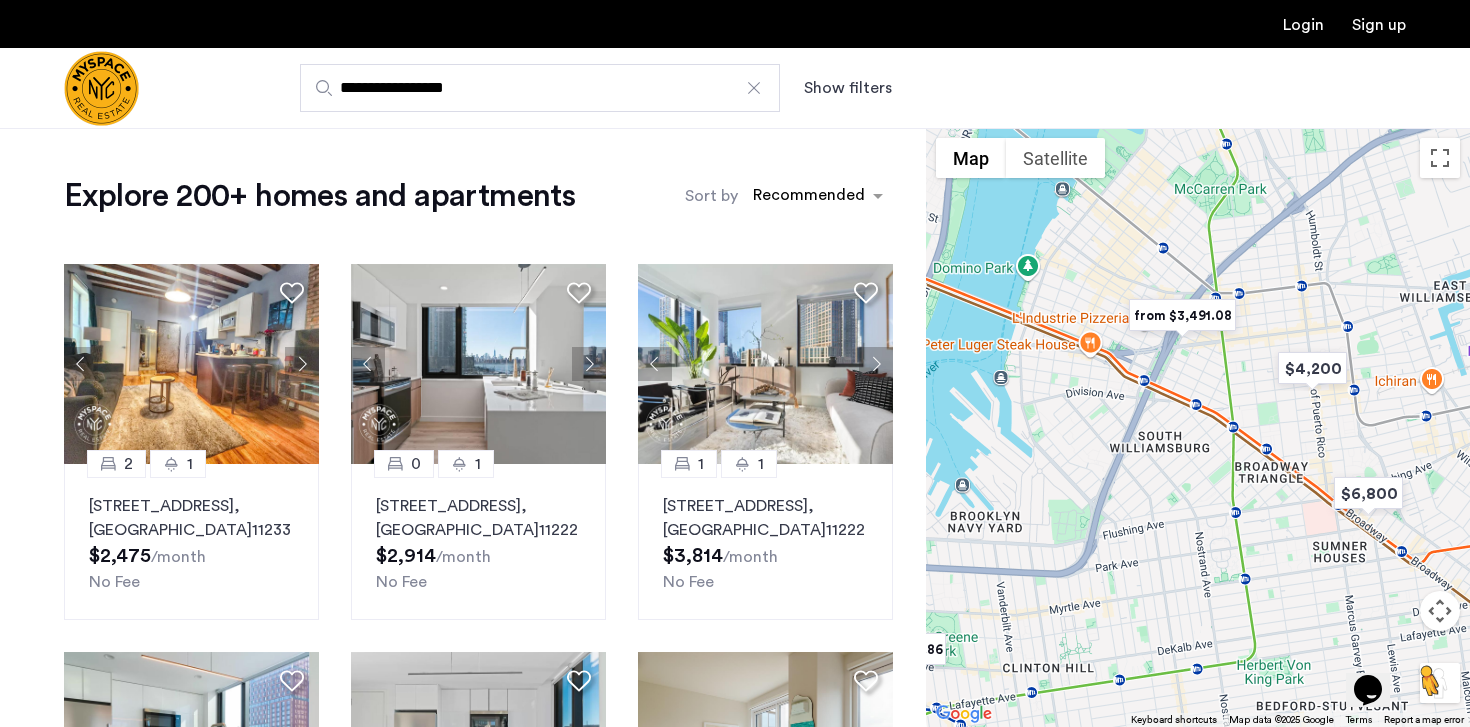 drag, startPoint x: 1071, startPoint y: 434, endPoint x: 1454, endPoint y: 683, distance: 456.82602 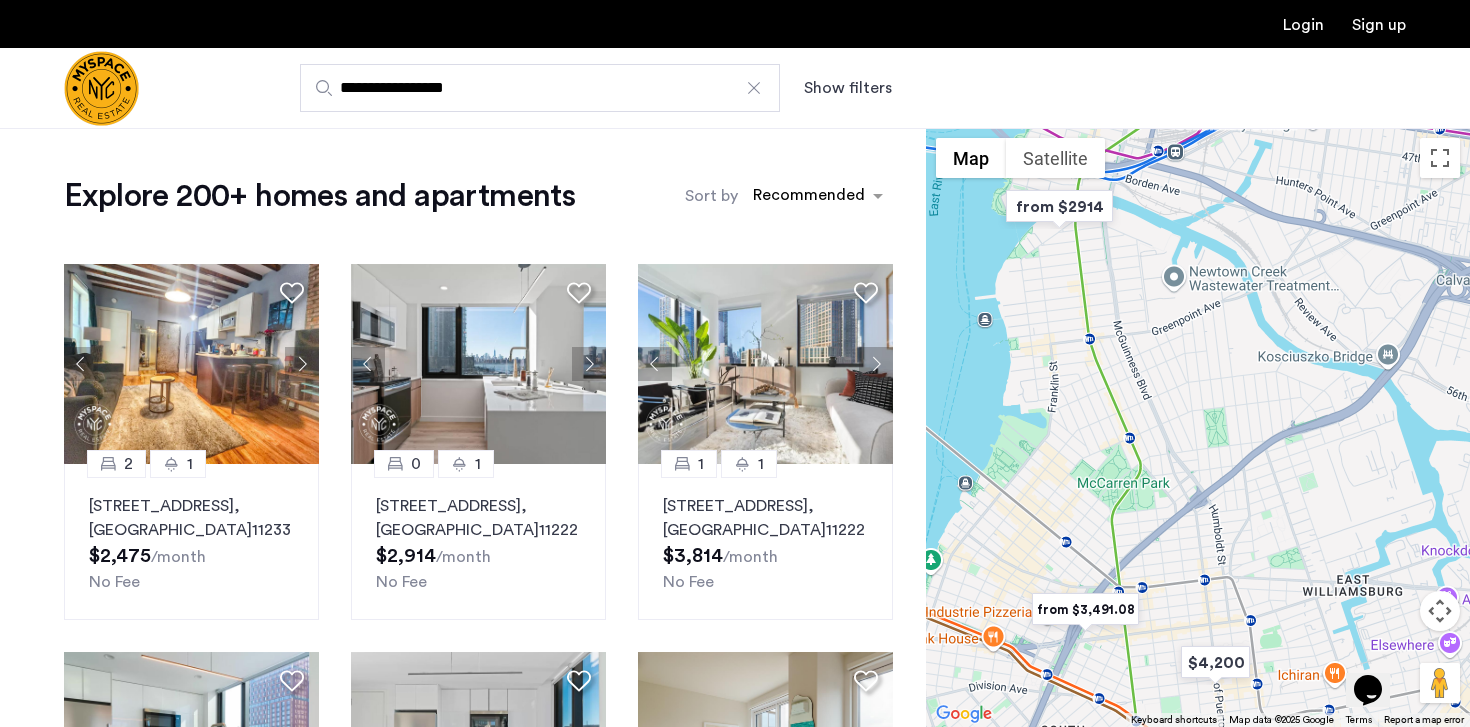 drag, startPoint x: 1254, startPoint y: 360, endPoint x: 1155, endPoint y: 663, distance: 318.76324 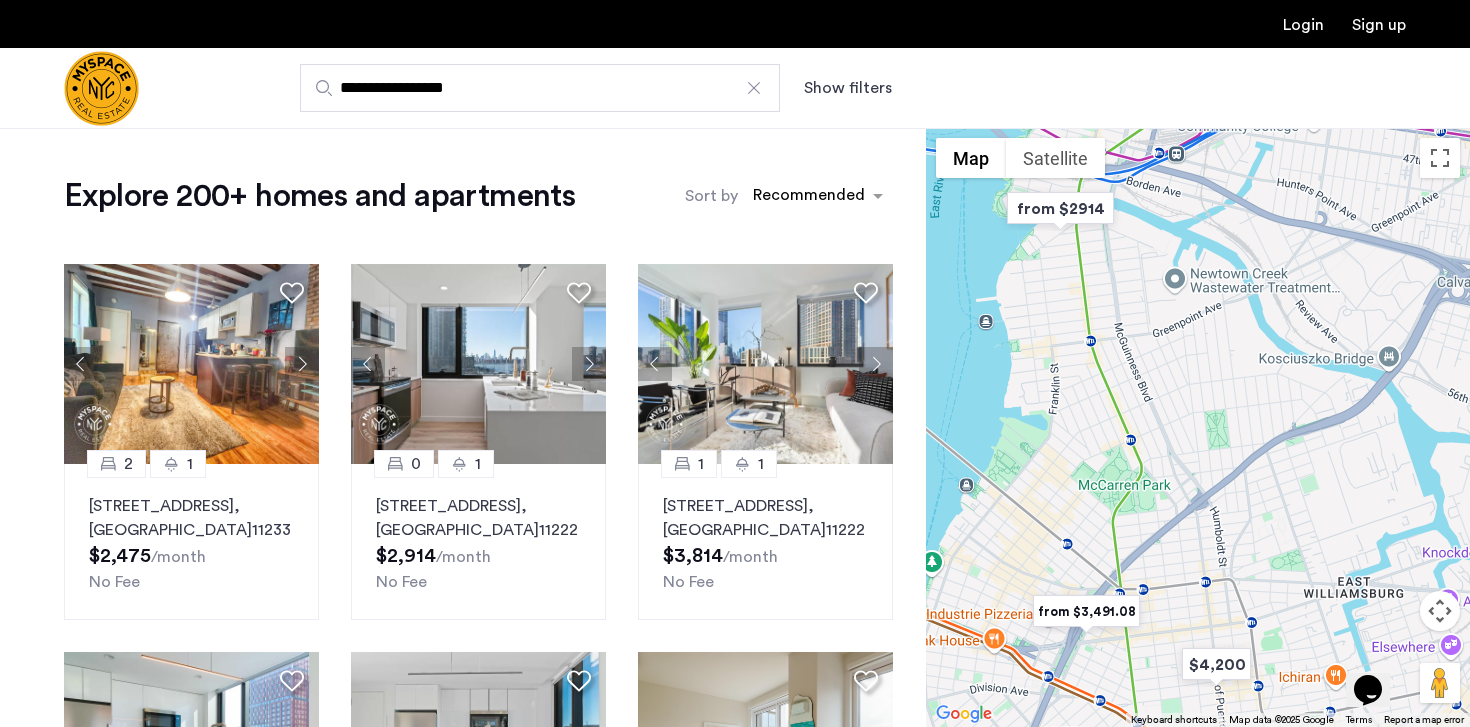 click at bounding box center (1060, 208) 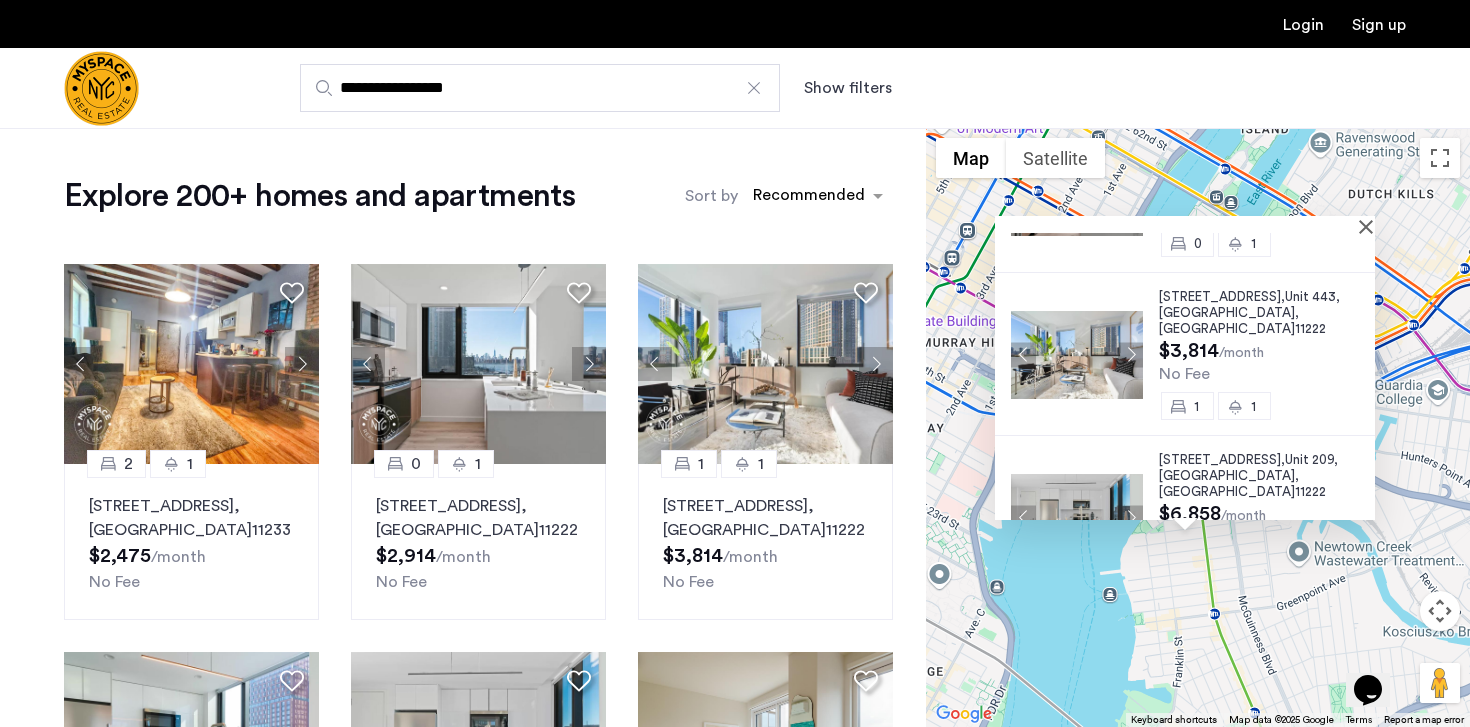 scroll, scrollTop: 0, scrollLeft: 0, axis: both 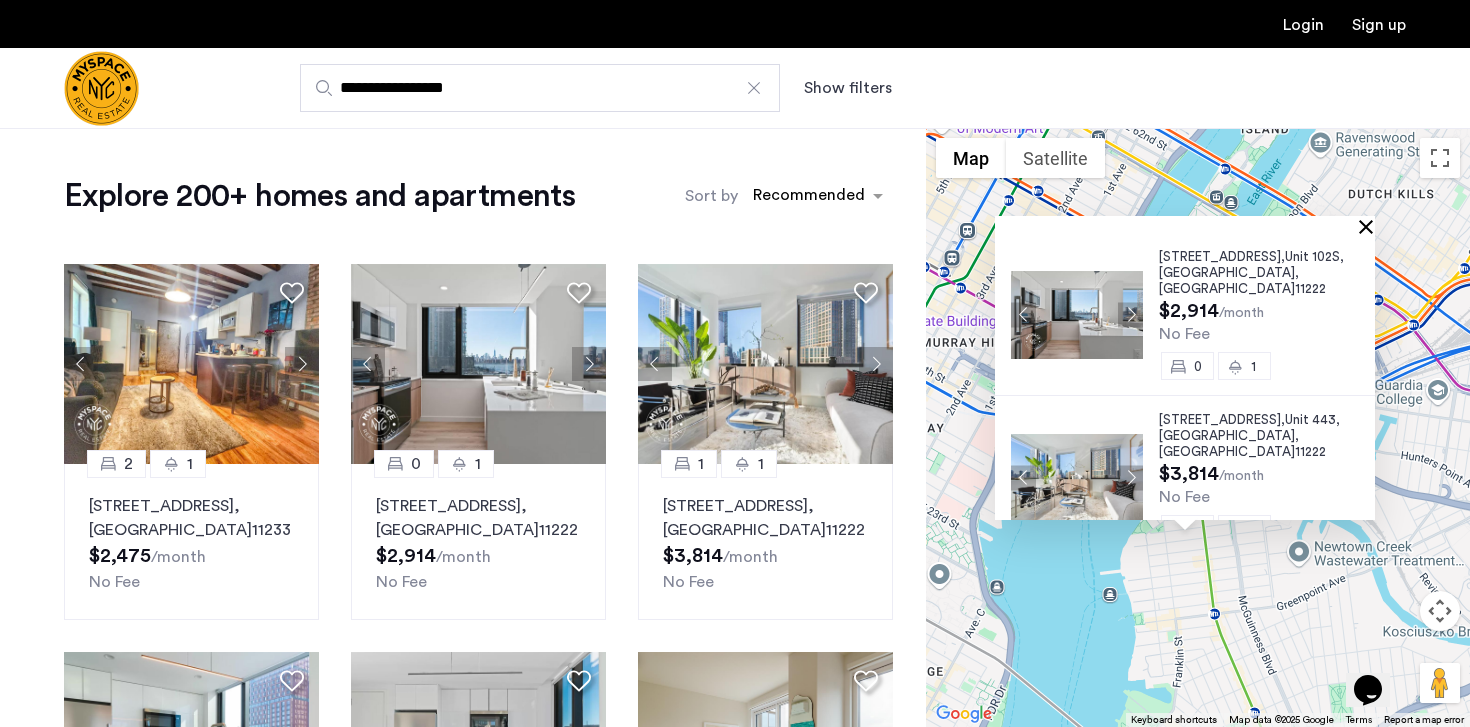 click at bounding box center [1370, 226] 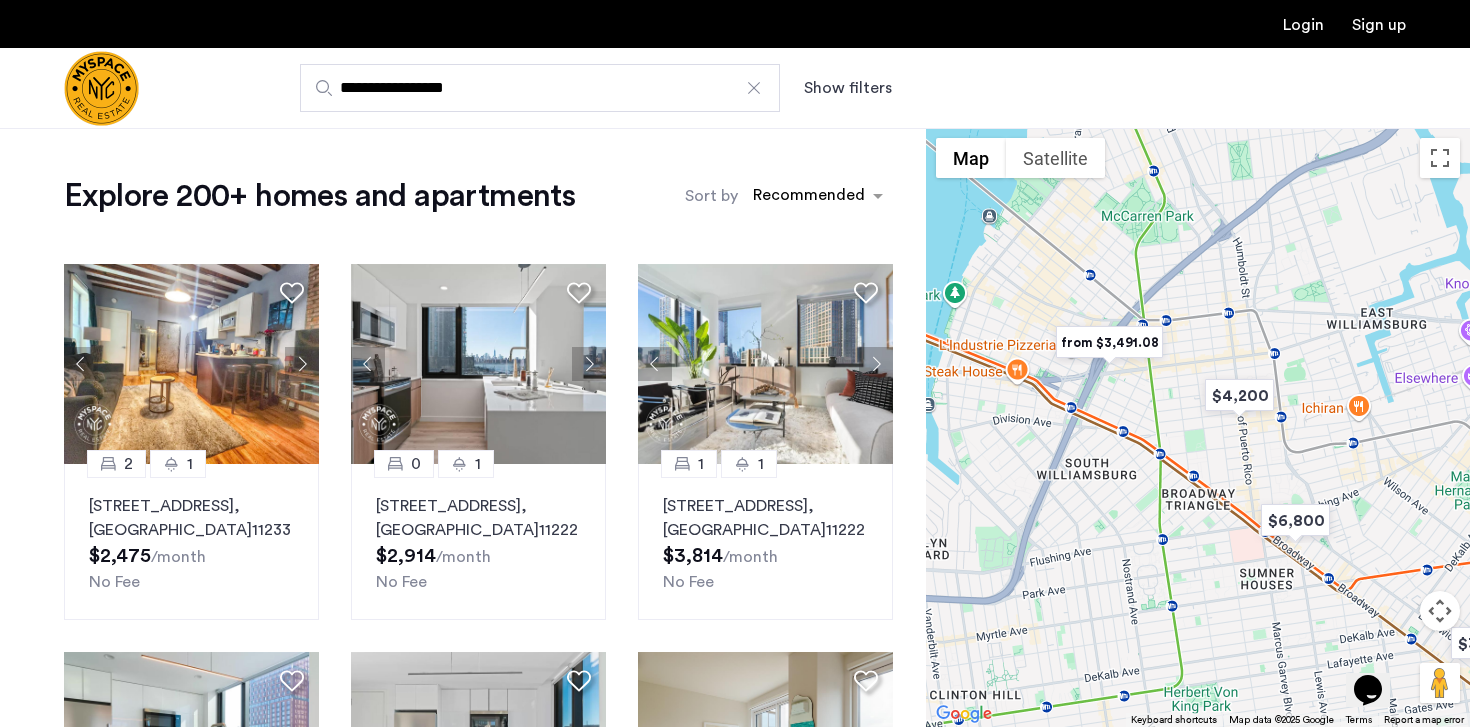 drag, startPoint x: 1183, startPoint y: 497, endPoint x: 1079, endPoint y: -54, distance: 560.729 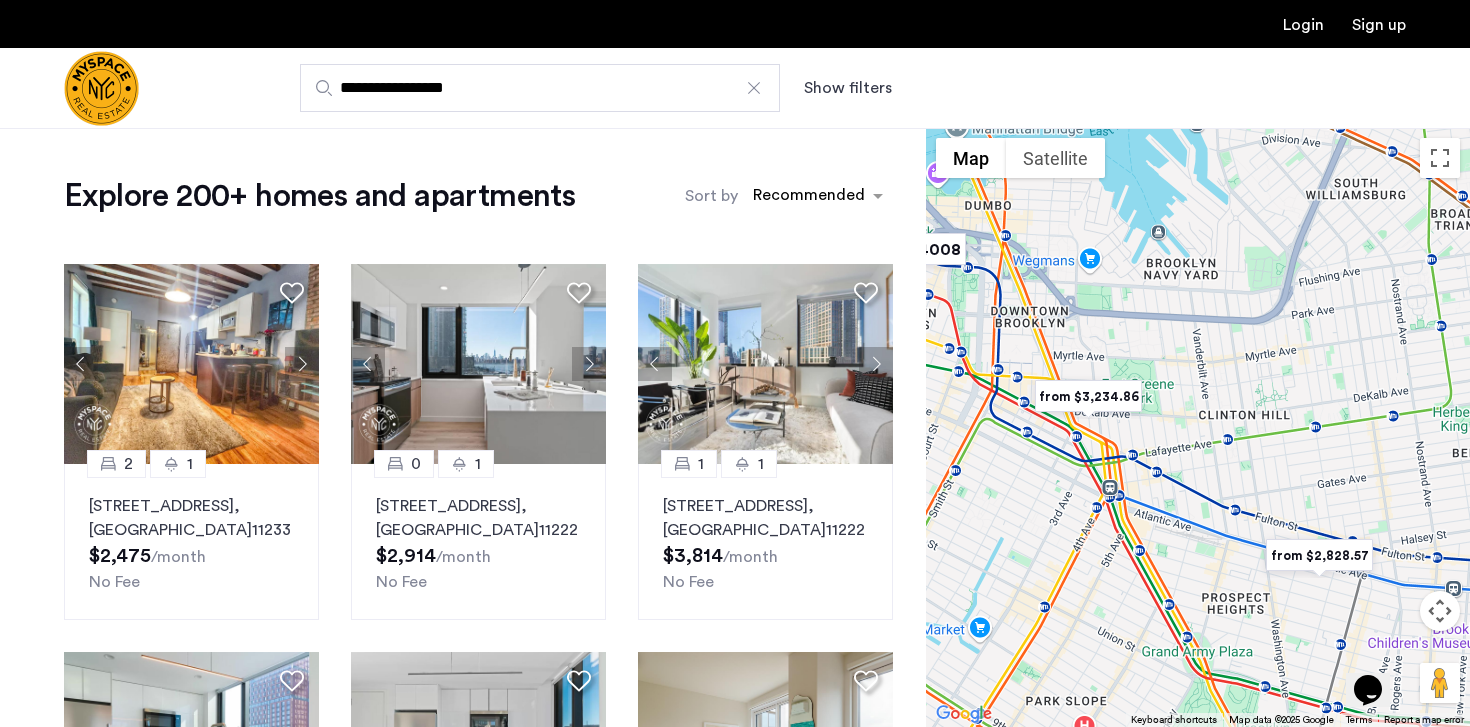 drag, startPoint x: 1110, startPoint y: 471, endPoint x: 1378, endPoint y: 187, distance: 390.48688 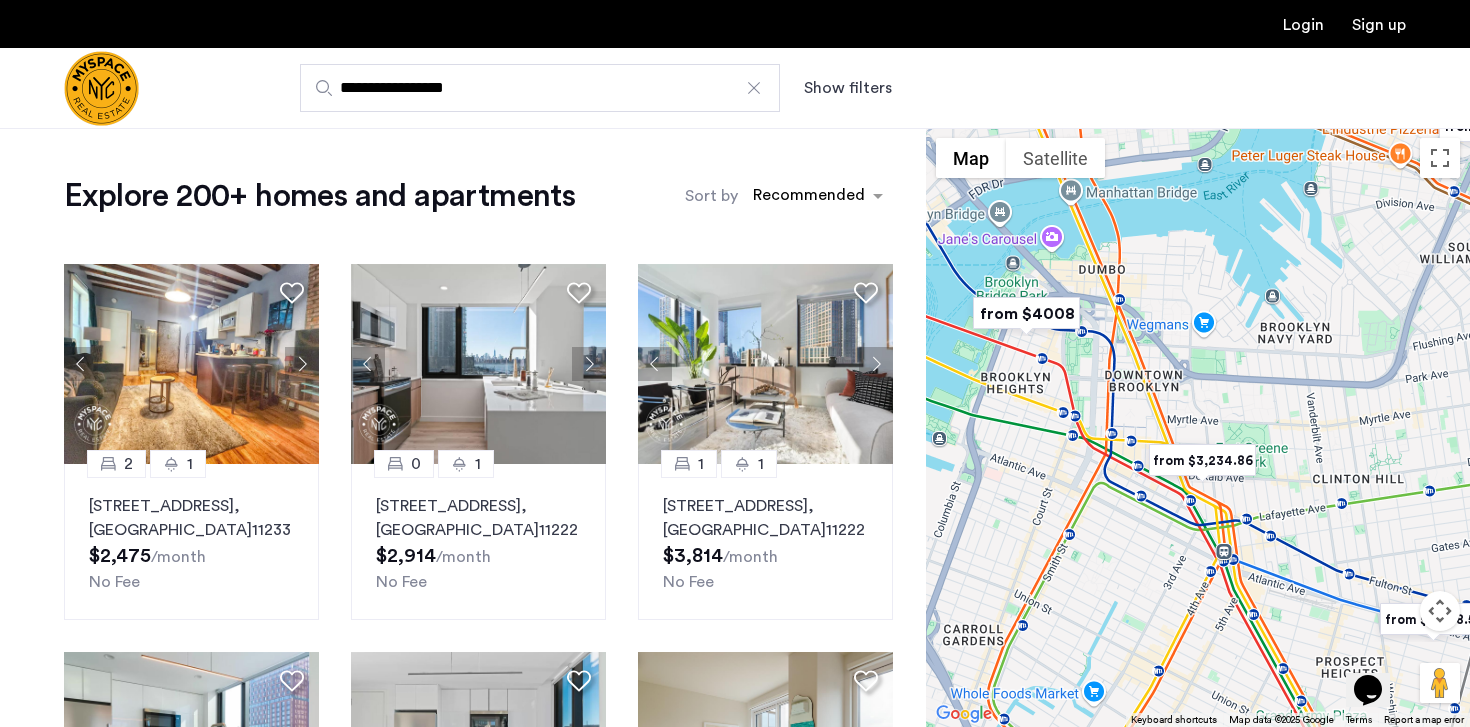 drag, startPoint x: 1265, startPoint y: 342, endPoint x: 1390, endPoint y: 408, distance: 141.35417 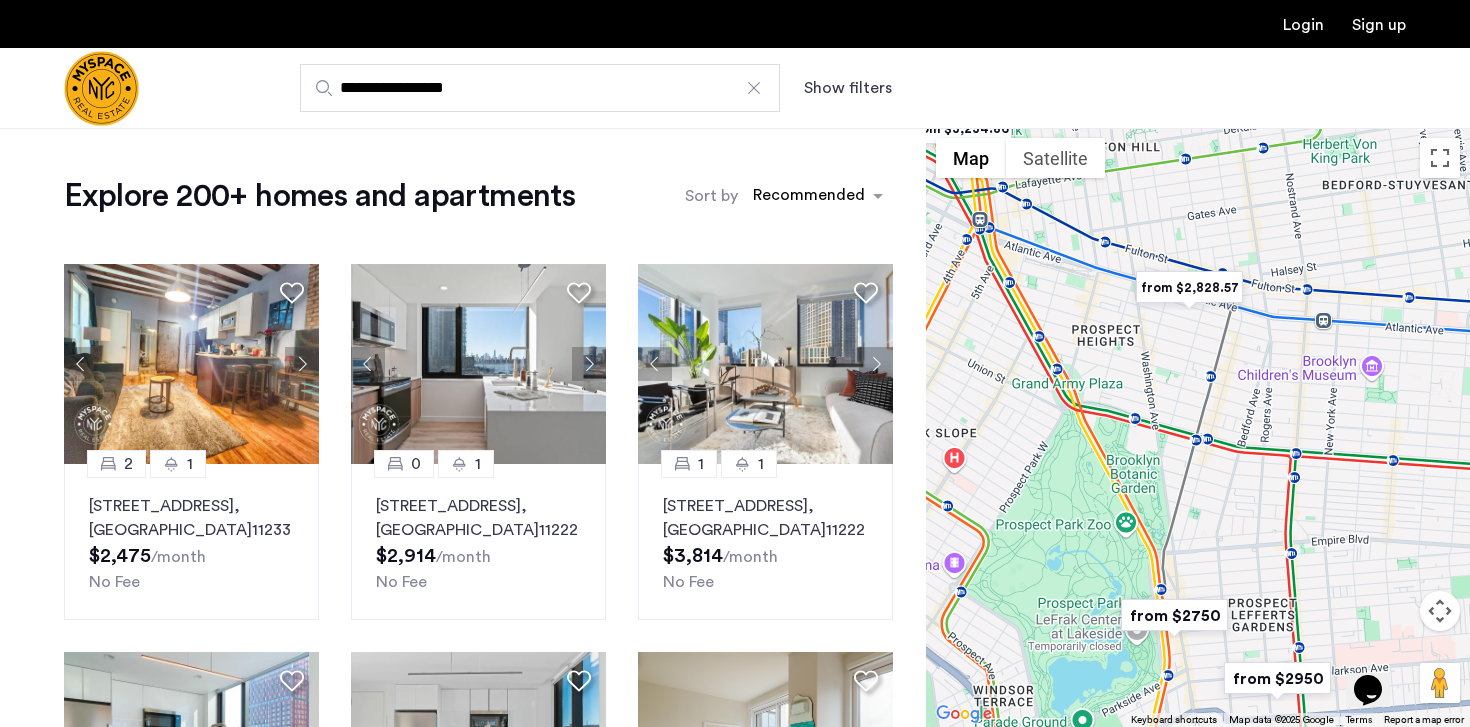 drag, startPoint x: 1362, startPoint y: 543, endPoint x: 1110, endPoint y: 194, distance: 430.47067 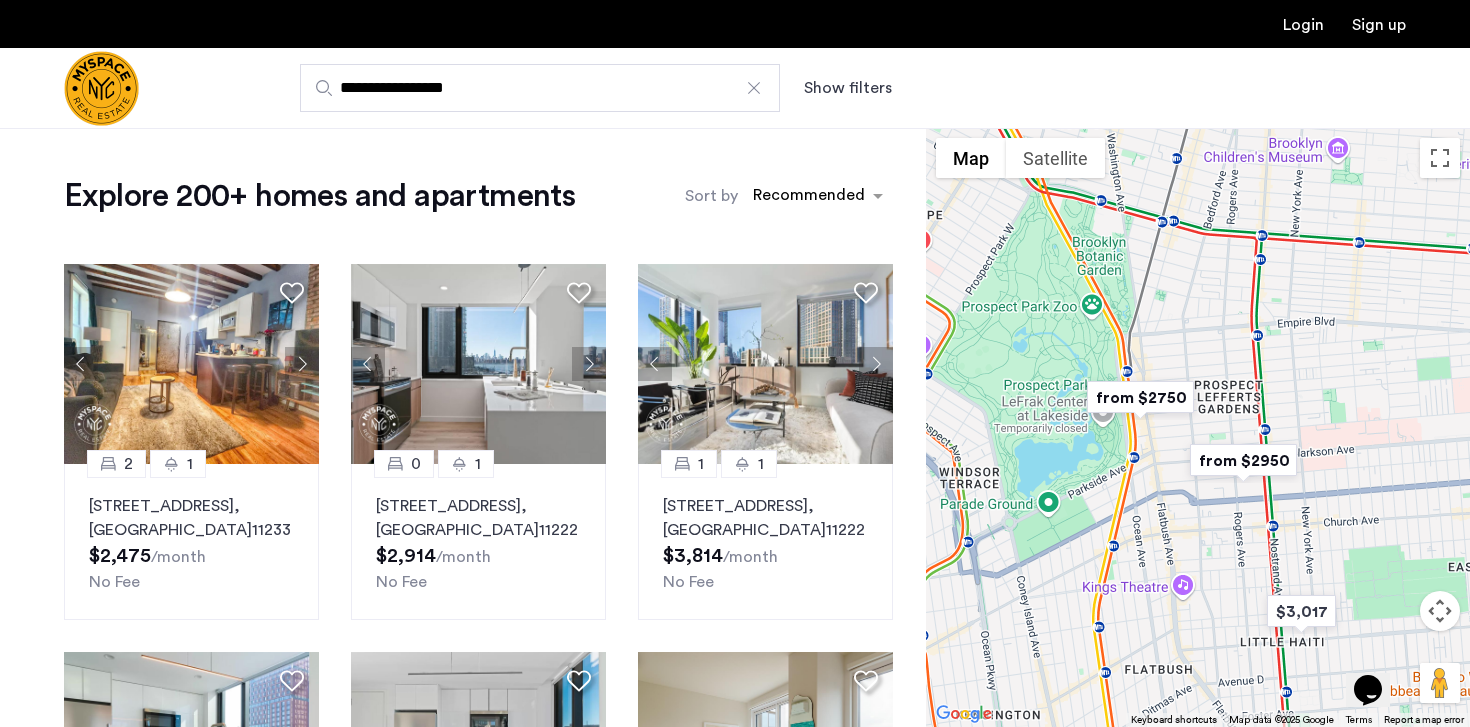 drag, startPoint x: 1172, startPoint y: 417, endPoint x: 1137, endPoint y: 199, distance: 220.79176 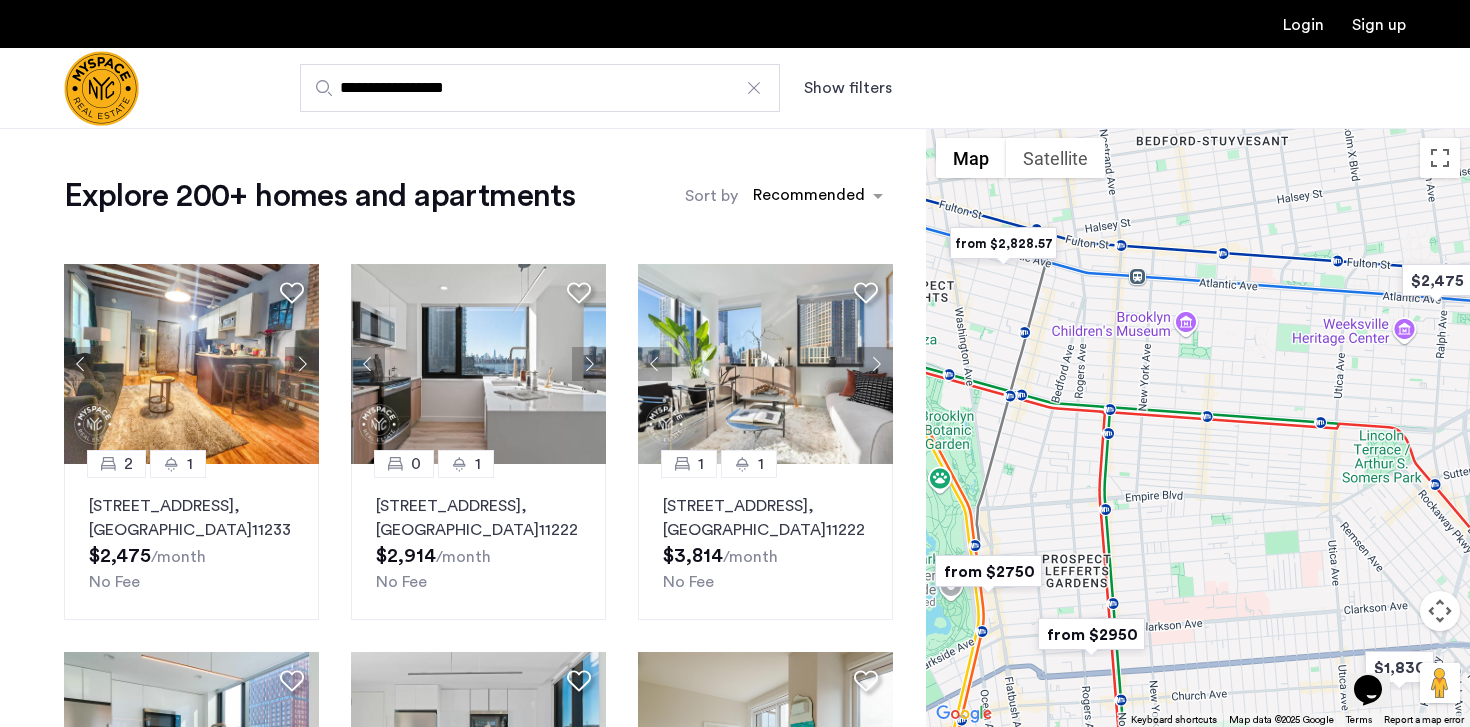 drag, startPoint x: 1197, startPoint y: 327, endPoint x: 1045, endPoint y: 503, distance: 232.55107 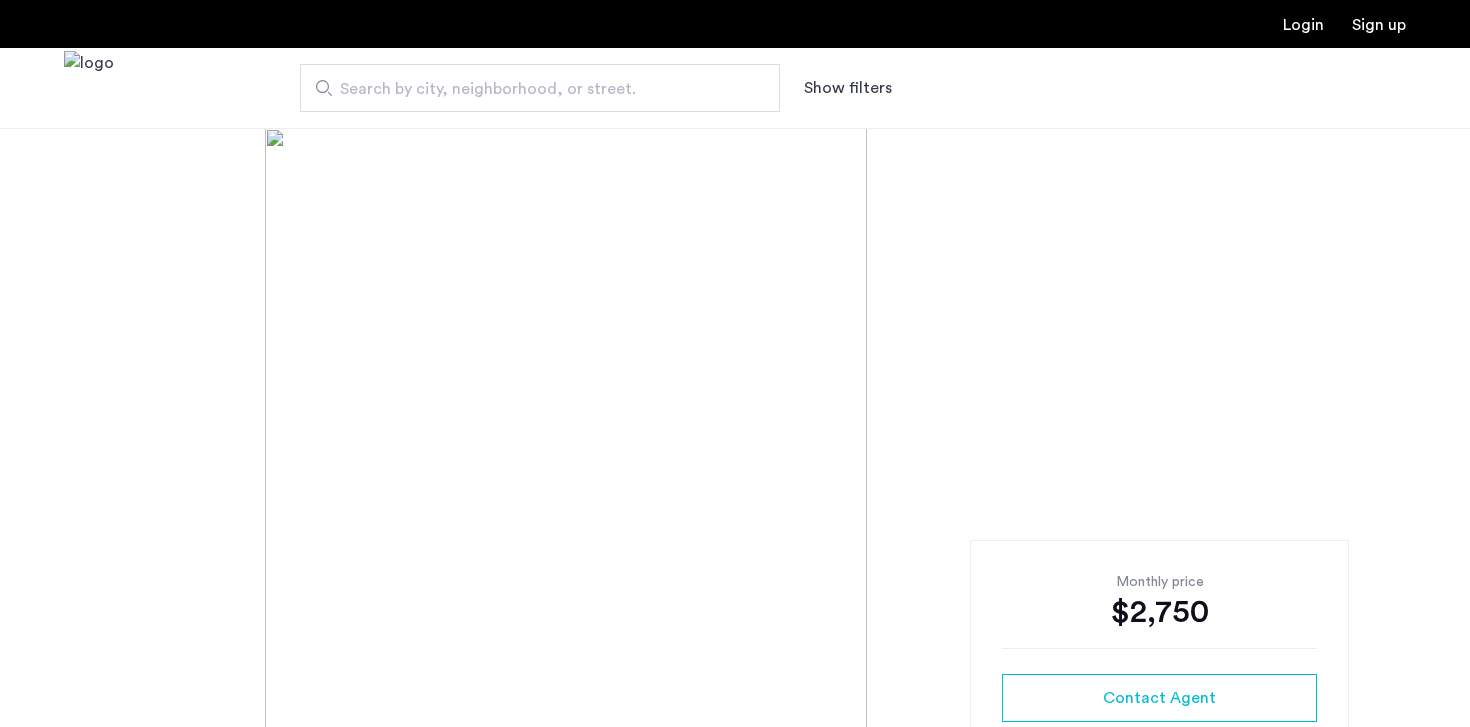scroll, scrollTop: 0, scrollLeft: 0, axis: both 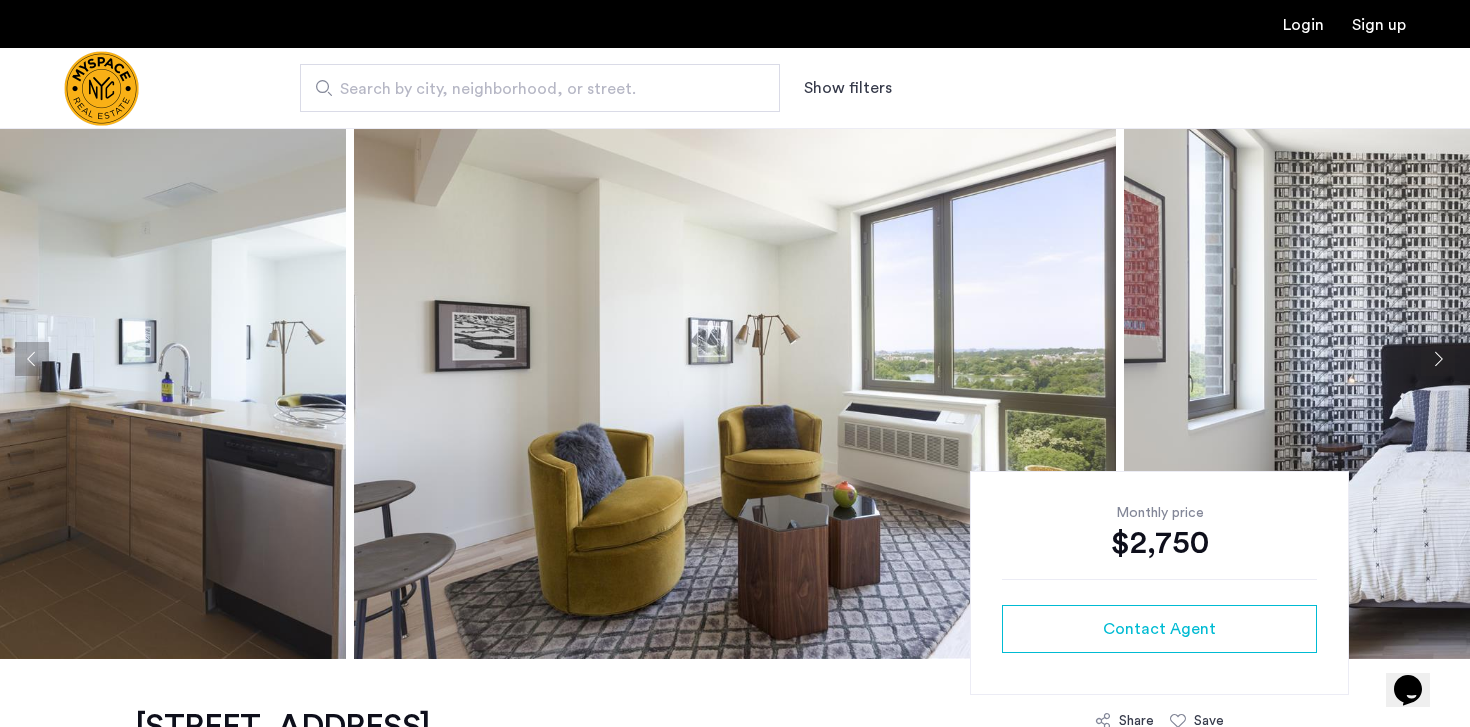 click 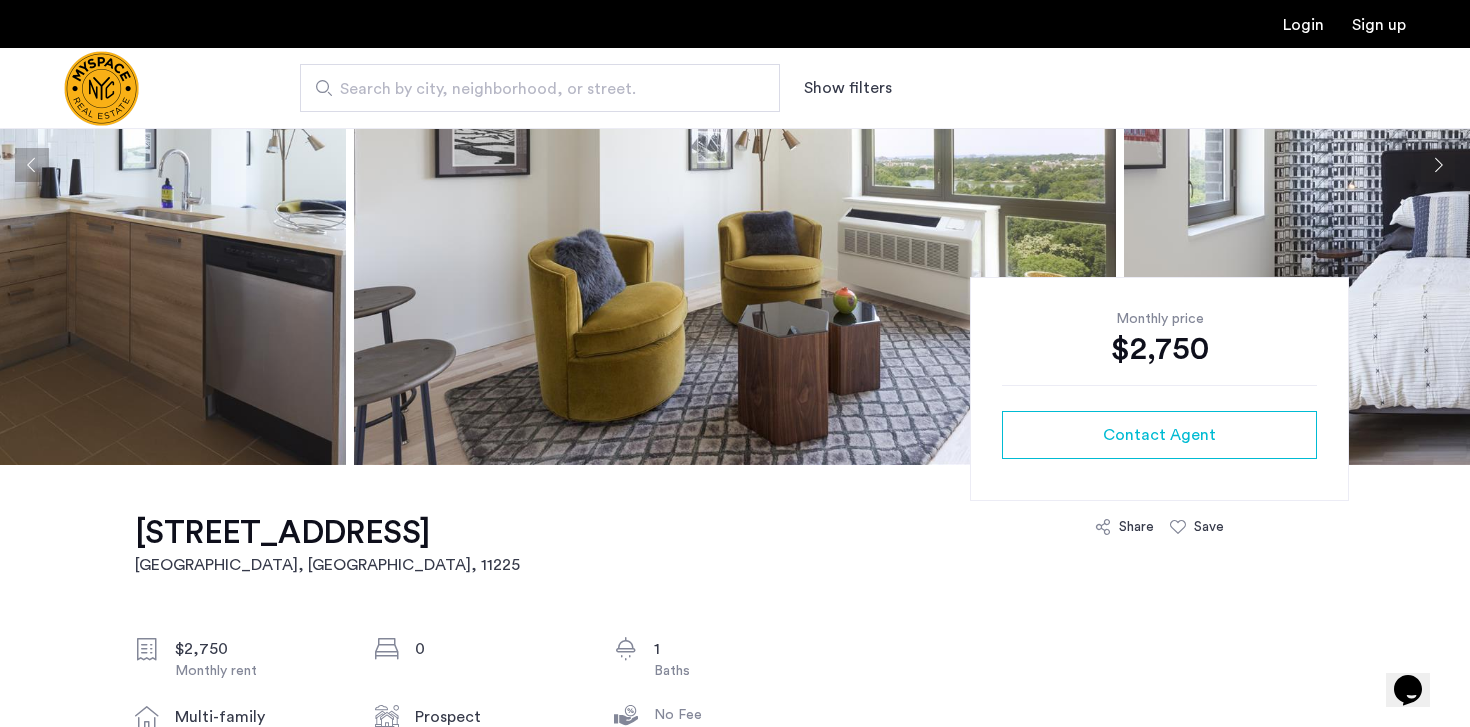 scroll, scrollTop: 273, scrollLeft: 0, axis: vertical 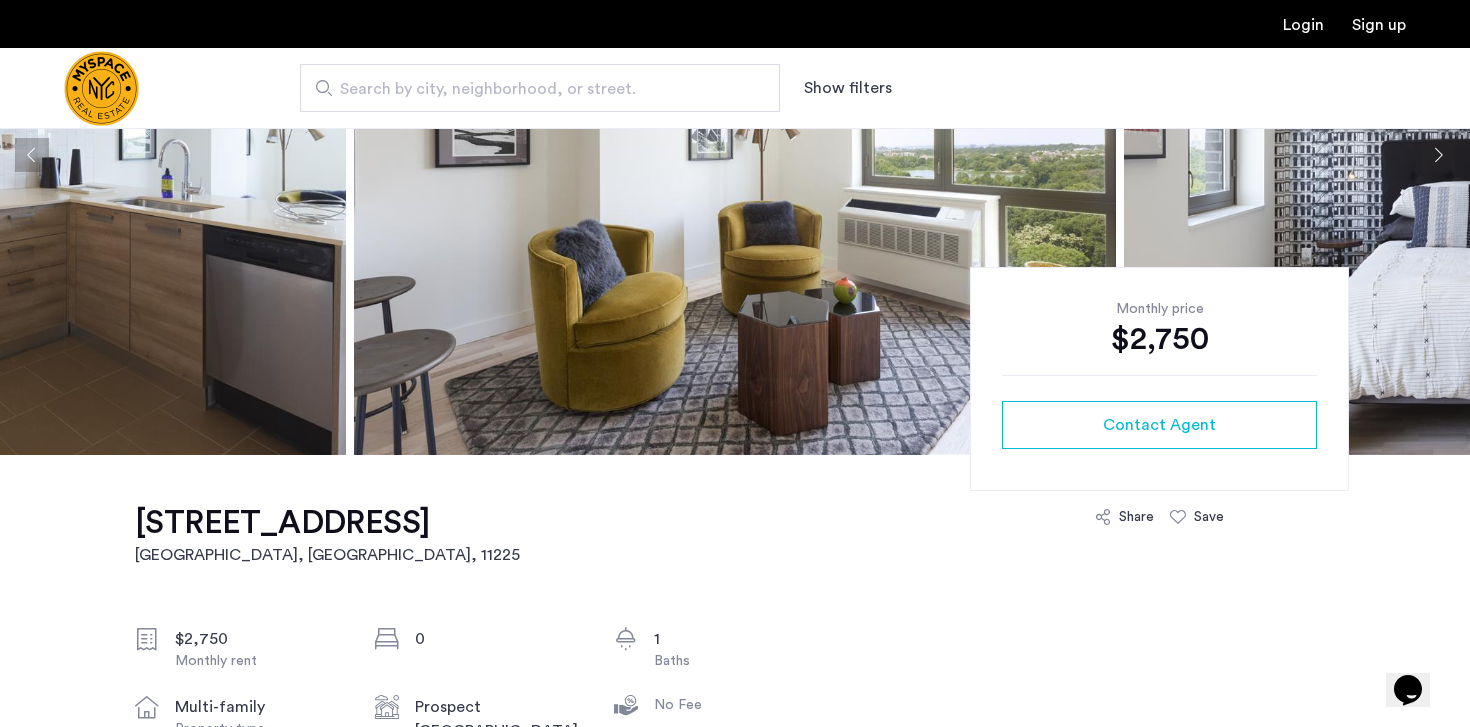 click 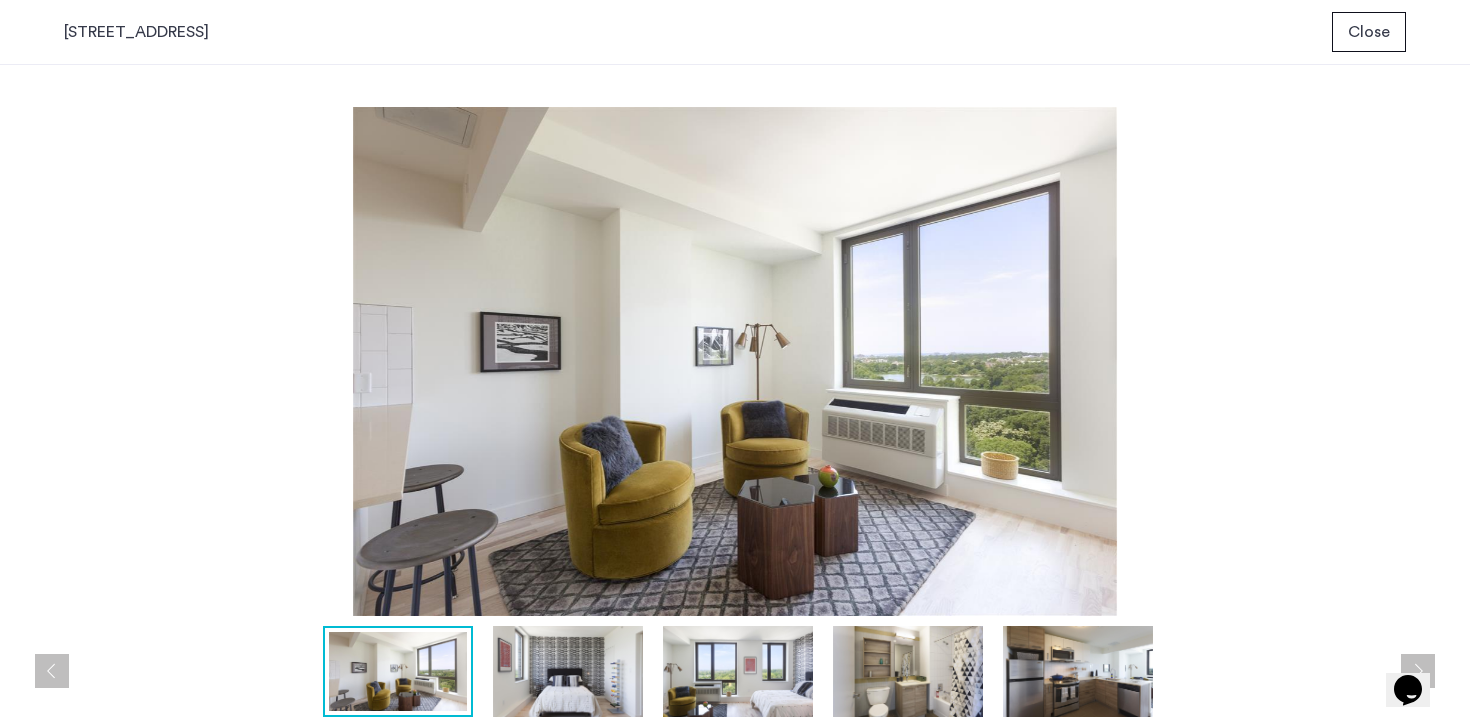 scroll, scrollTop: 0, scrollLeft: 0, axis: both 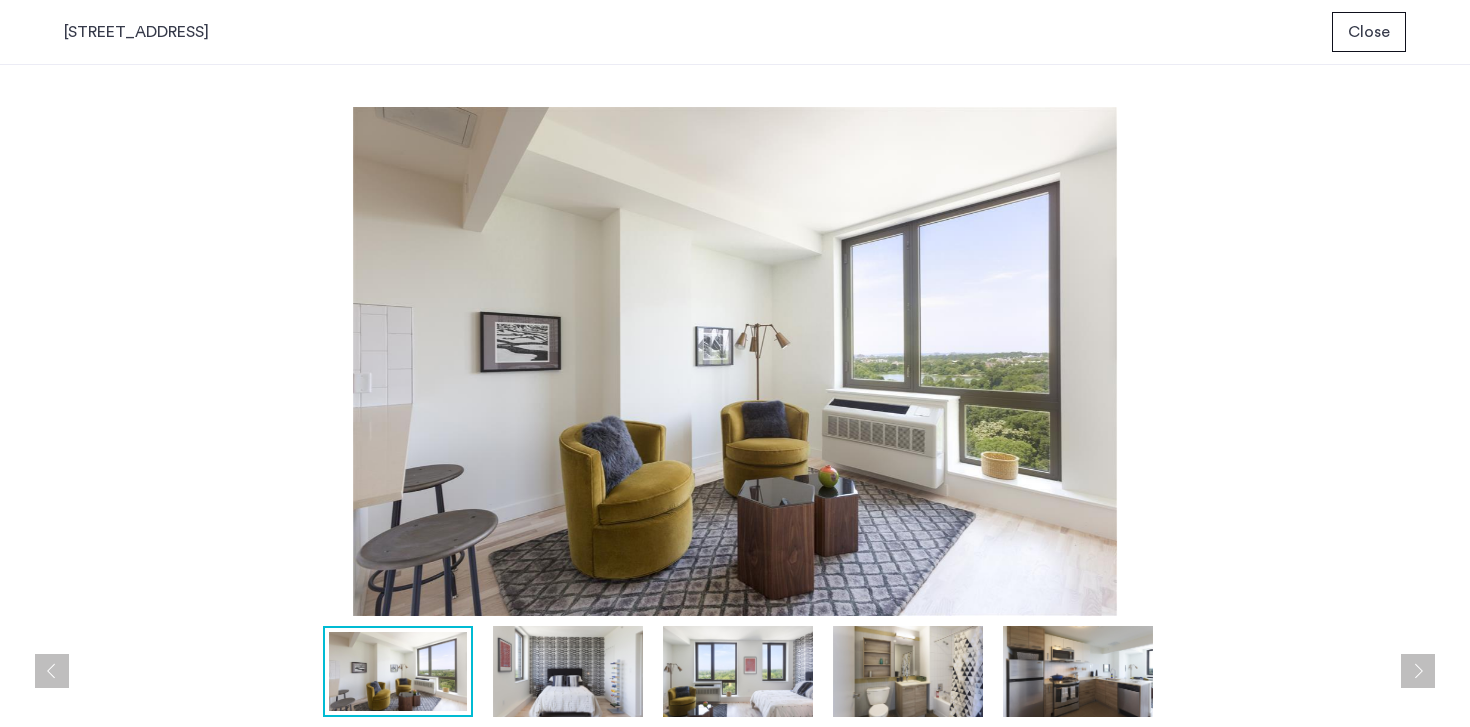 click at bounding box center [568, 672] 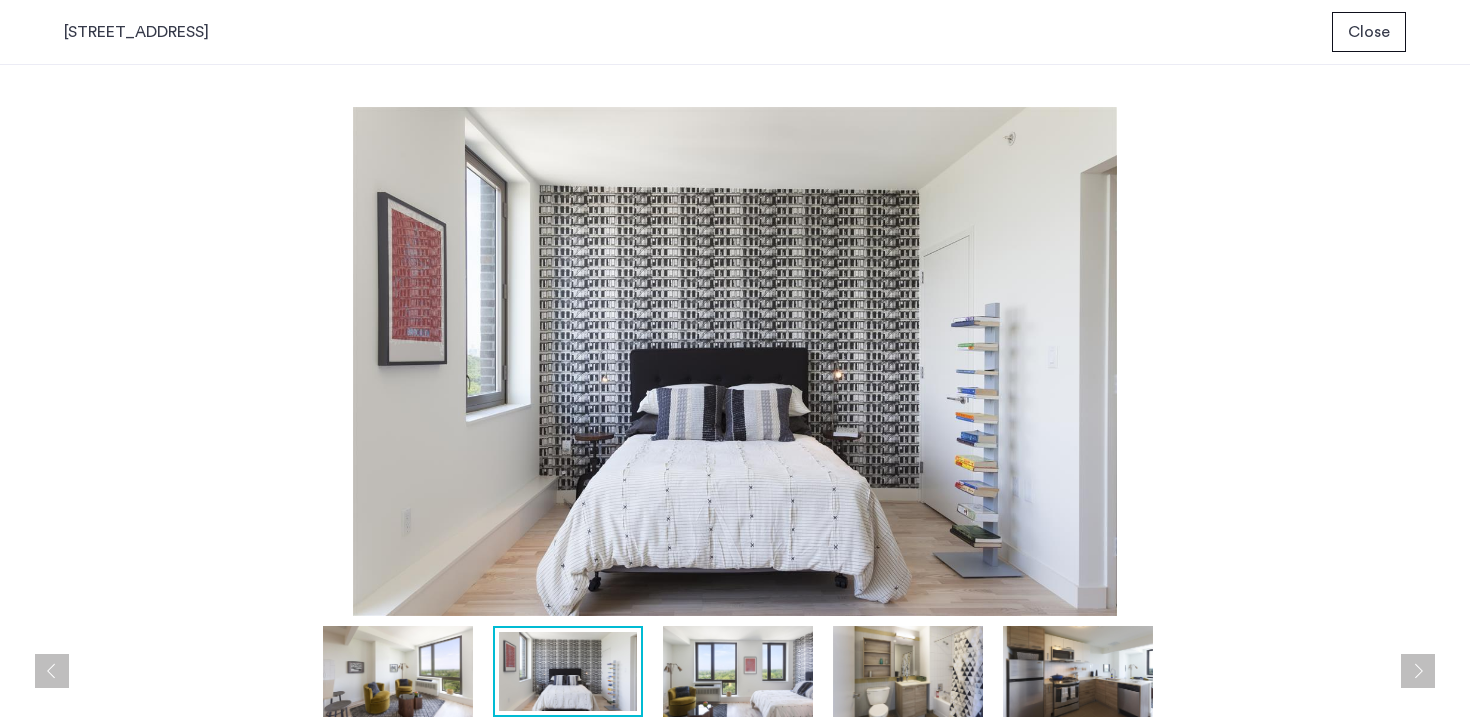 click at bounding box center [738, 672] 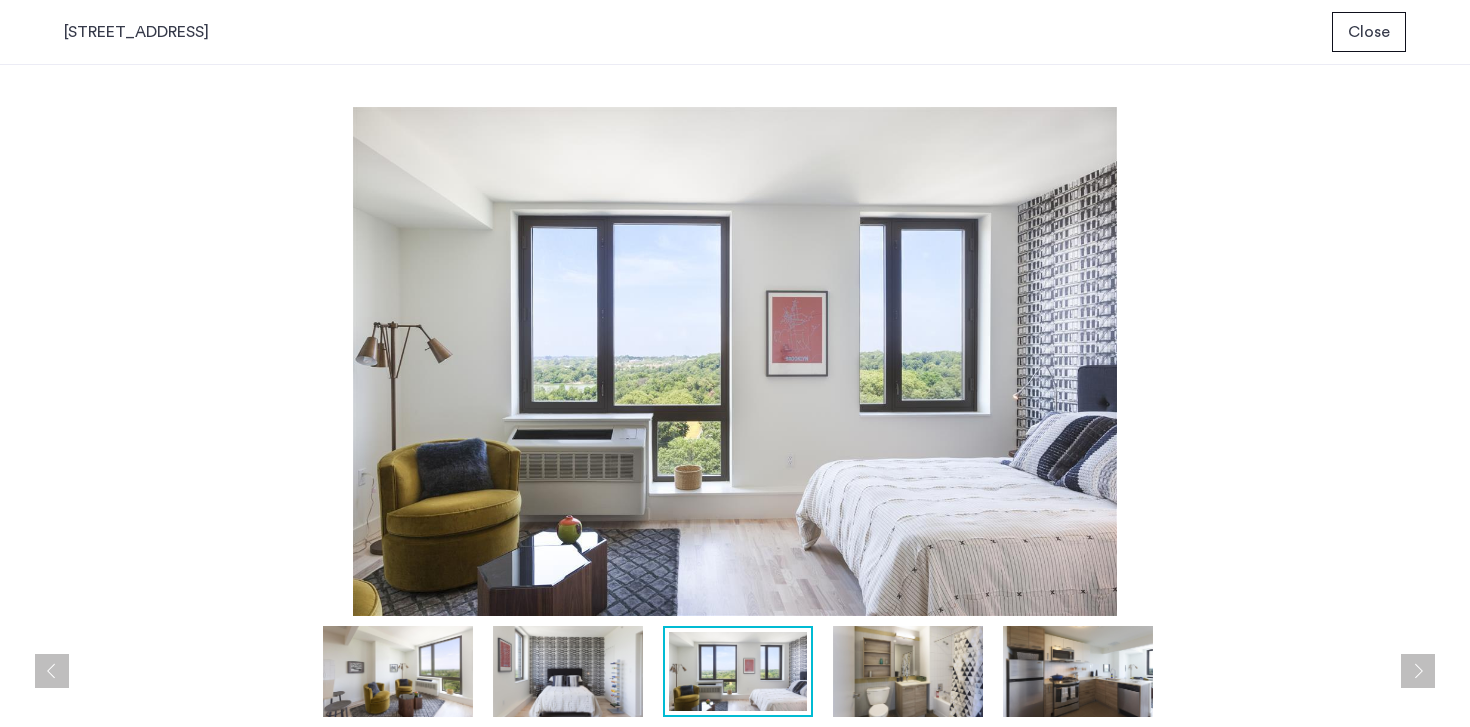click at bounding box center (908, 672) 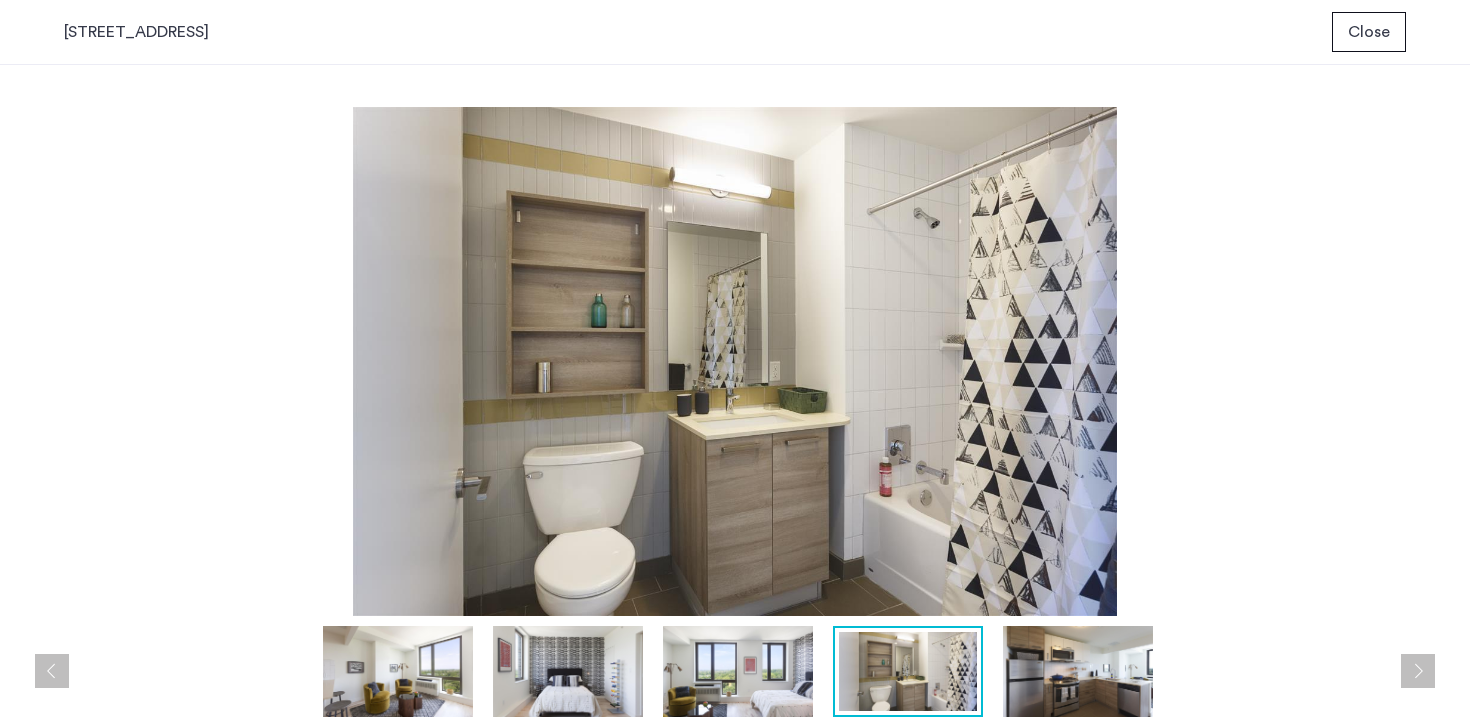 click at bounding box center [1078, 672] 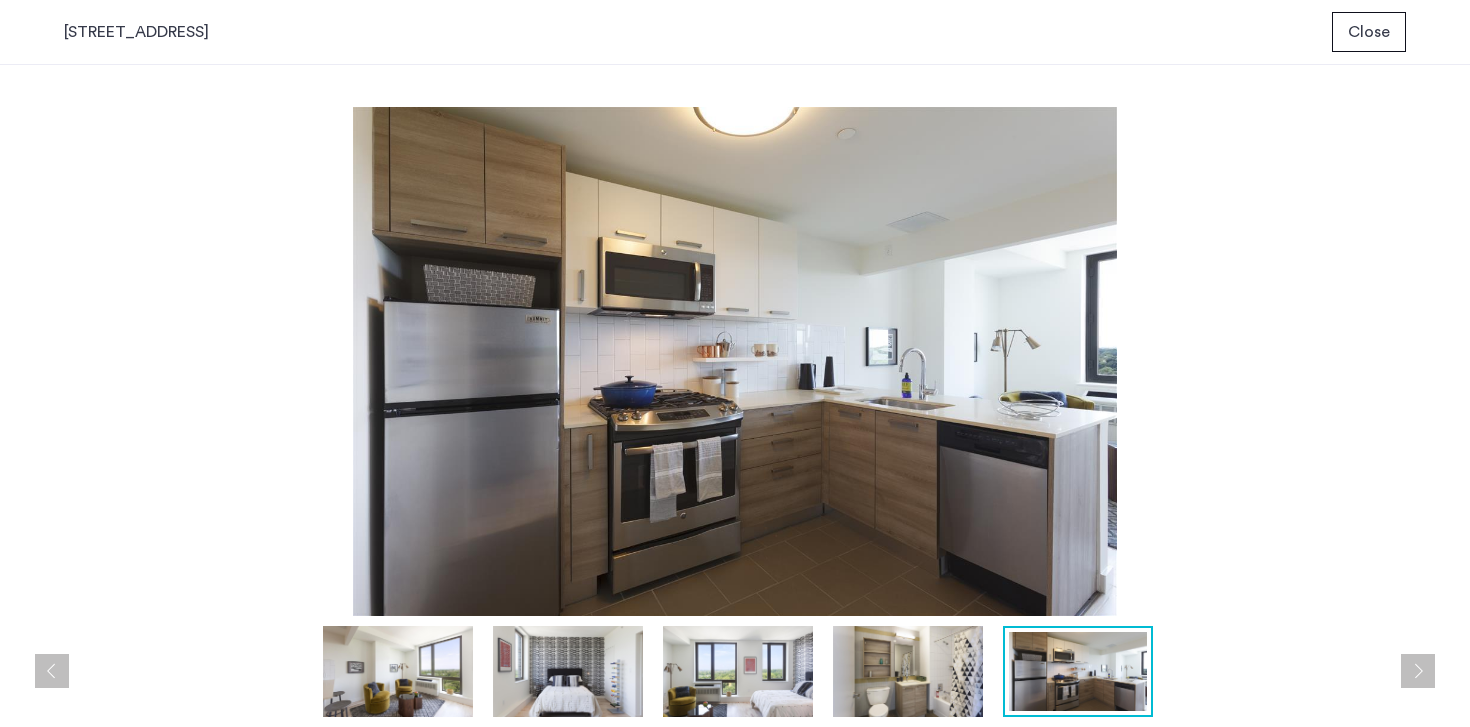 click on "Close" at bounding box center (1369, 32) 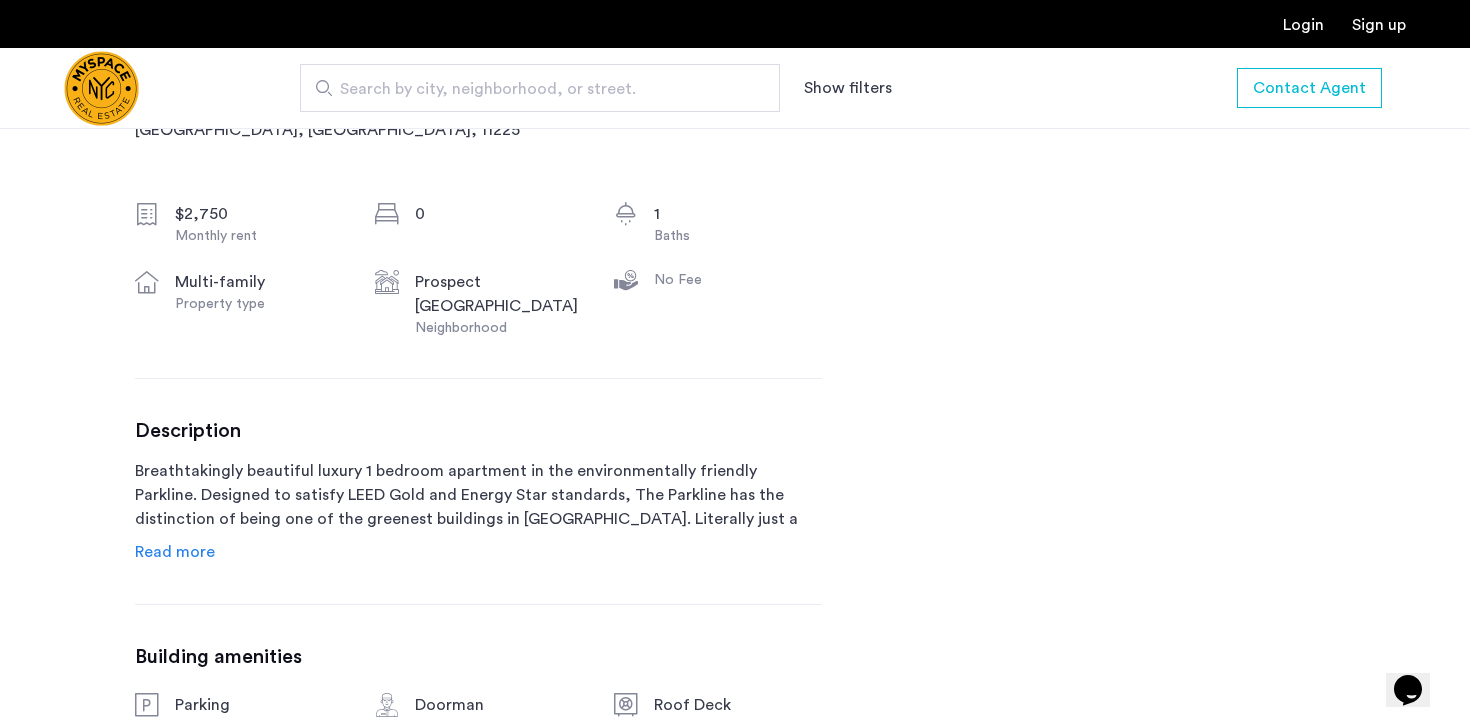 scroll, scrollTop: 701, scrollLeft: 0, axis: vertical 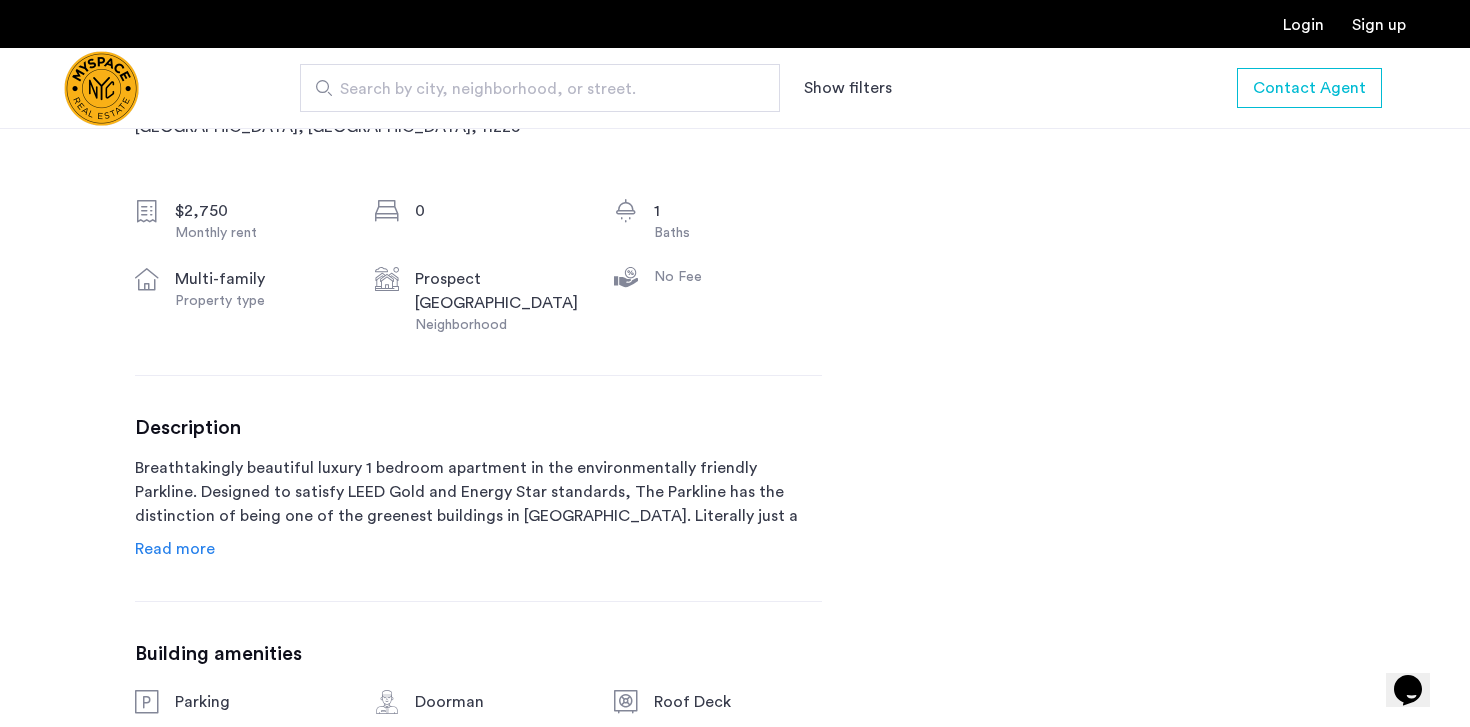 click on "Read more" 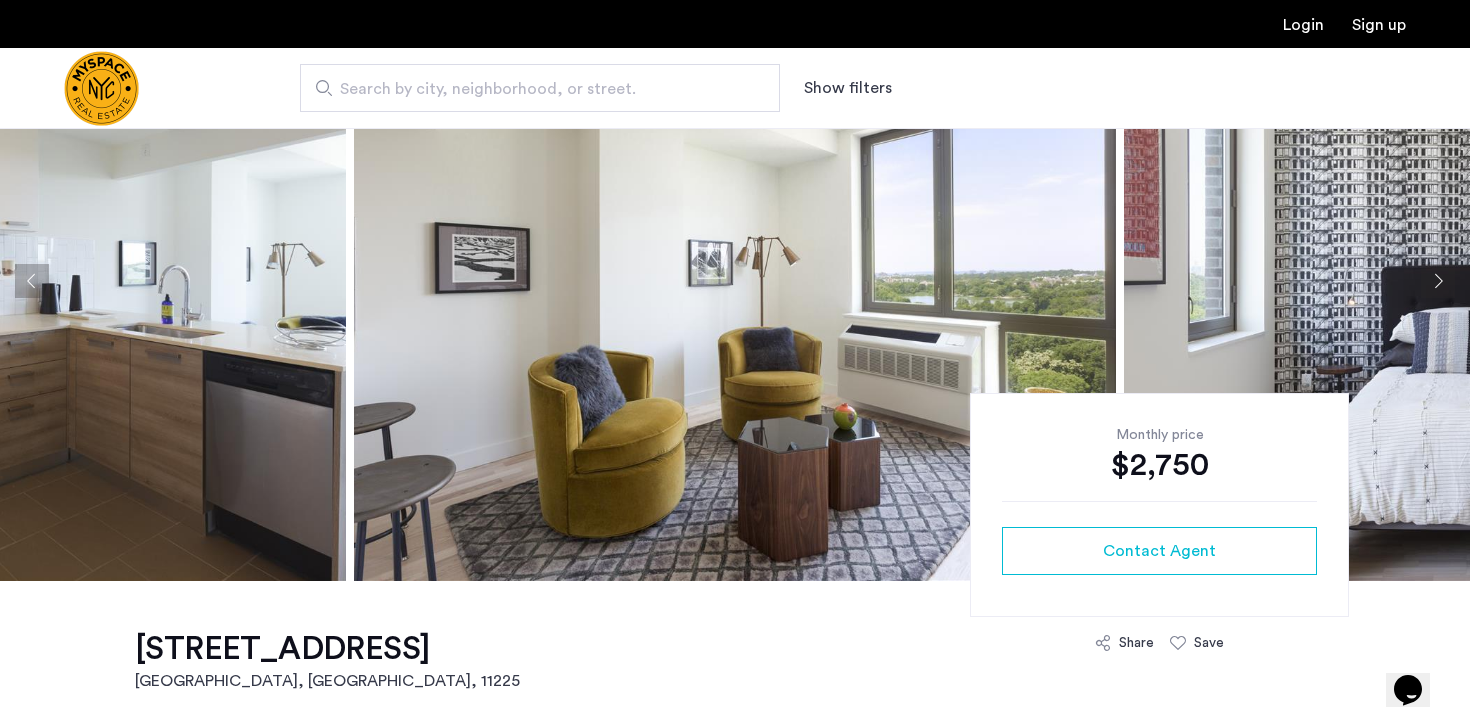 scroll, scrollTop: 0, scrollLeft: 0, axis: both 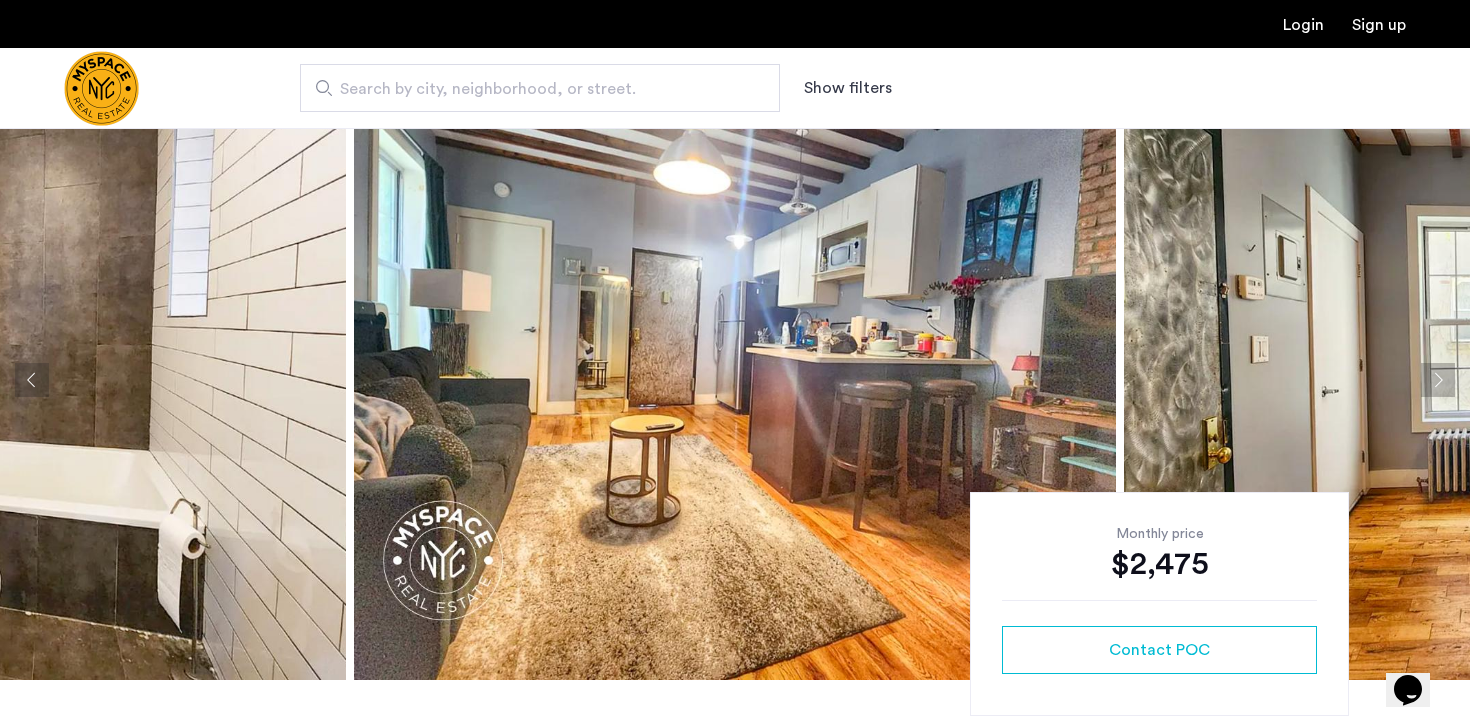 click 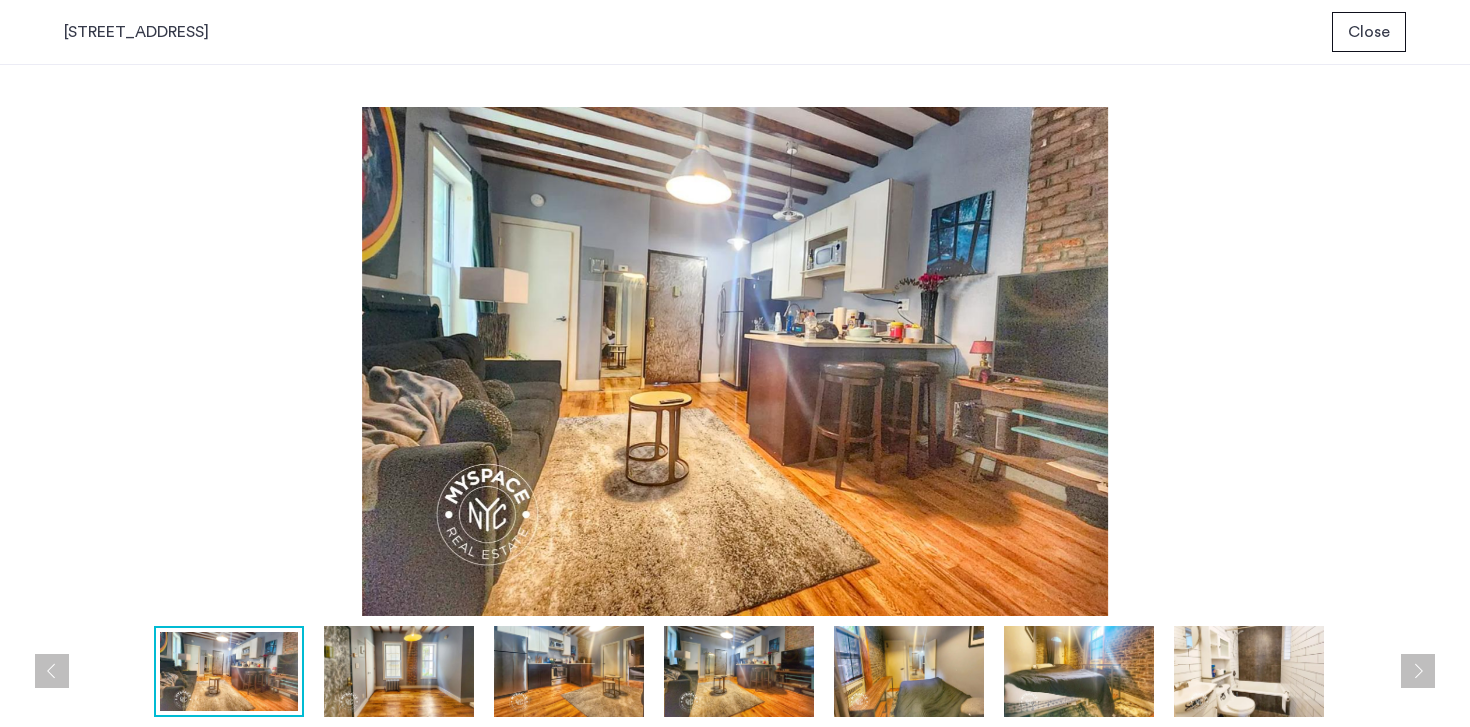 click at bounding box center (399, 672) 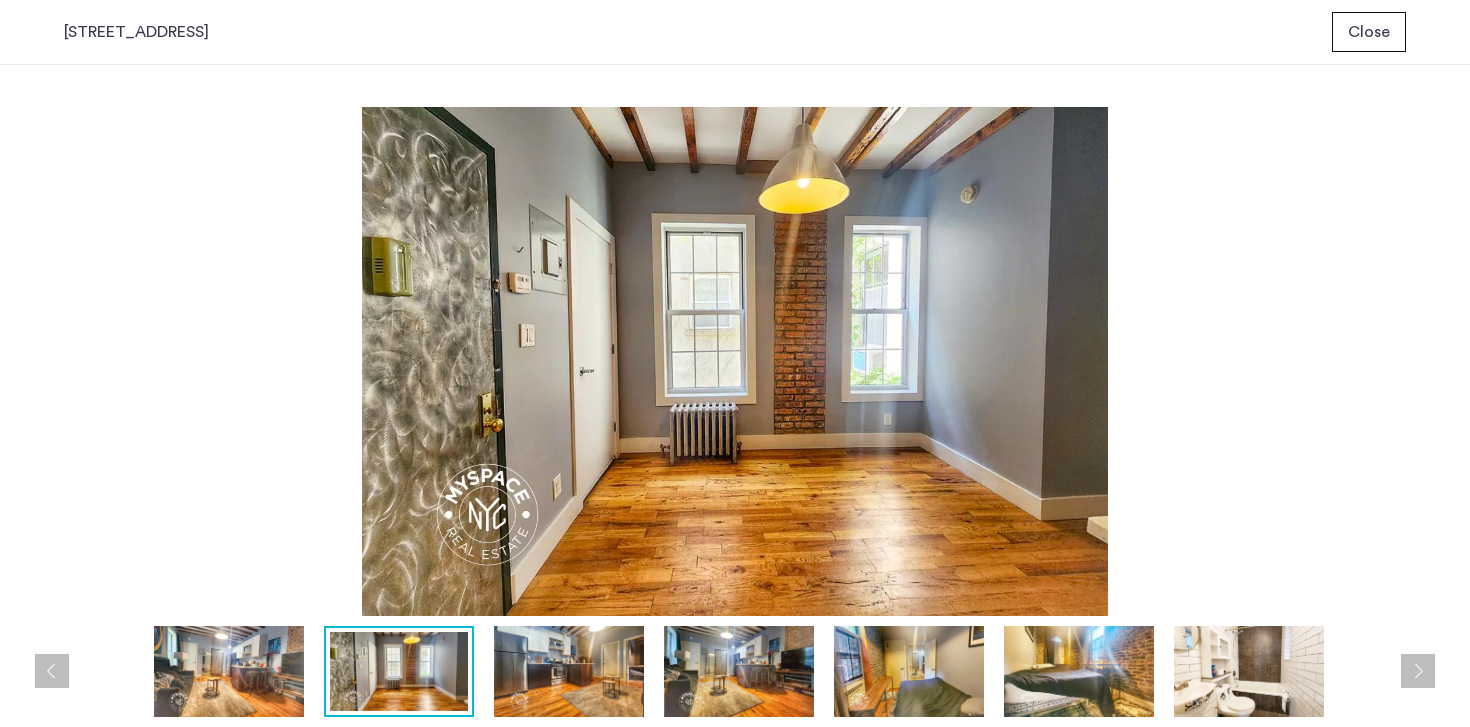 click at bounding box center (569, 672) 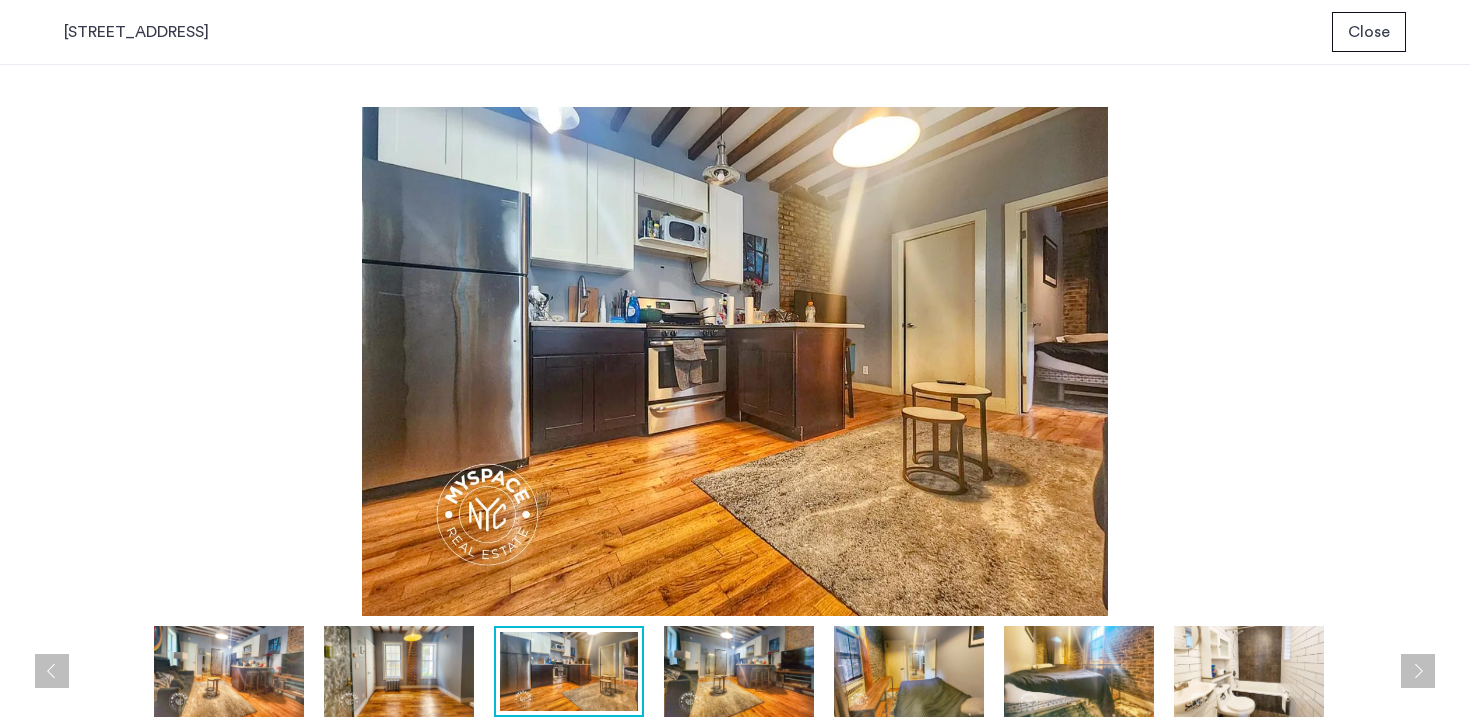 click at bounding box center (739, 672) 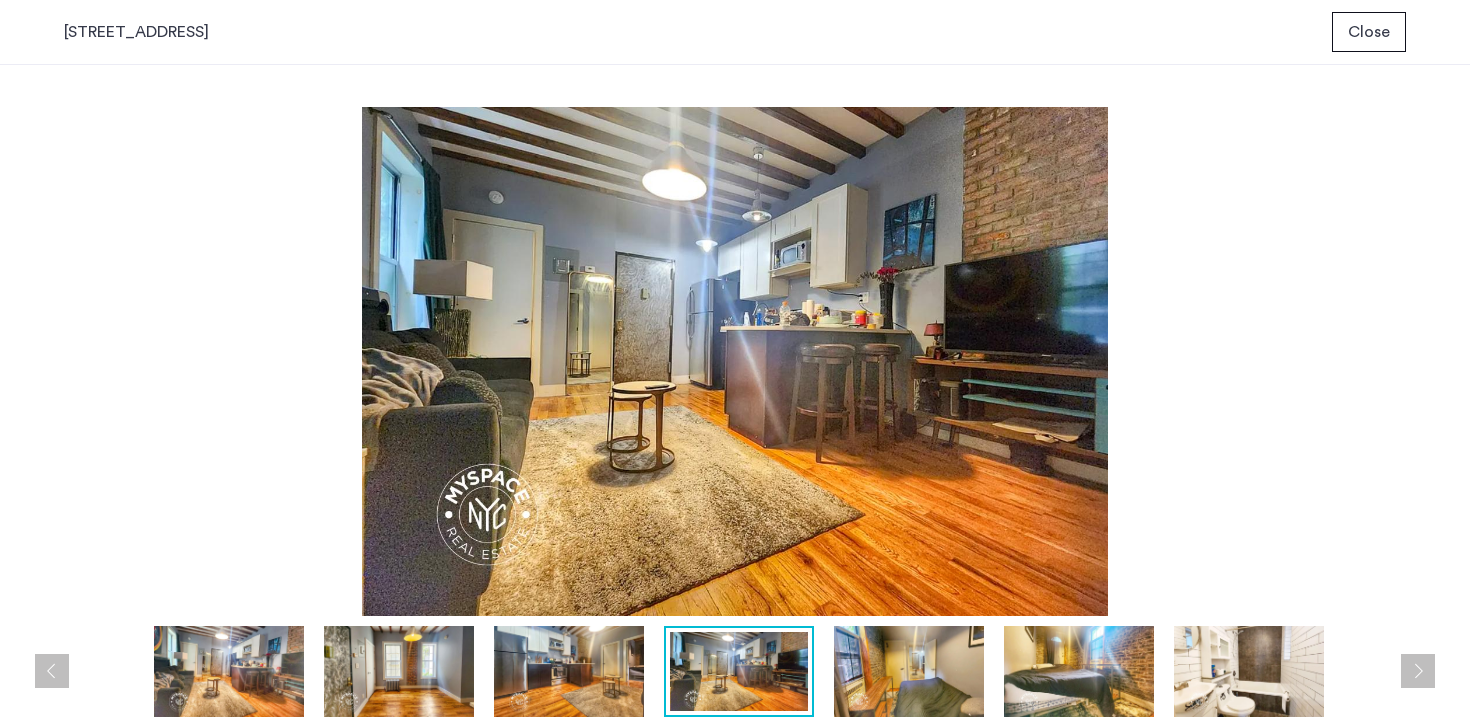 click at bounding box center [909, 672] 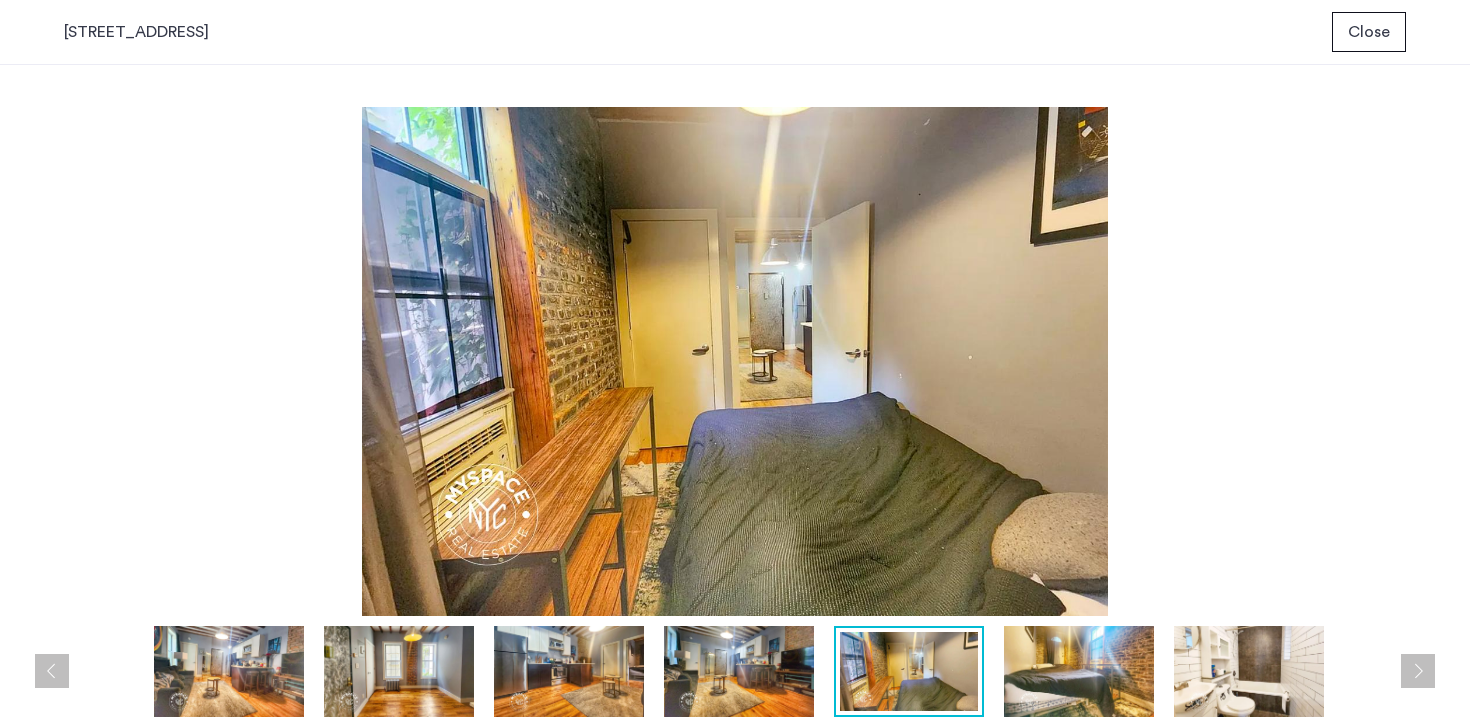 click at bounding box center (1079, 672) 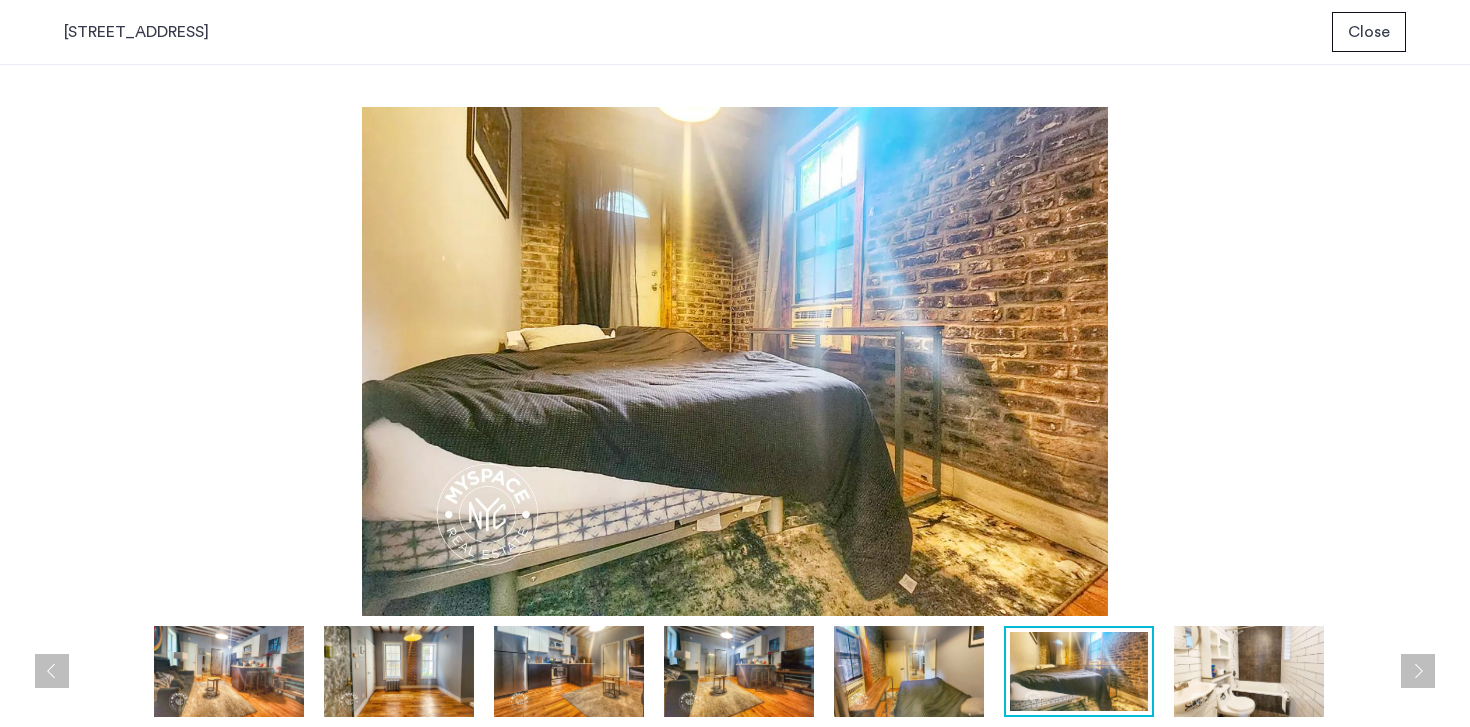 click at bounding box center (1249, 672) 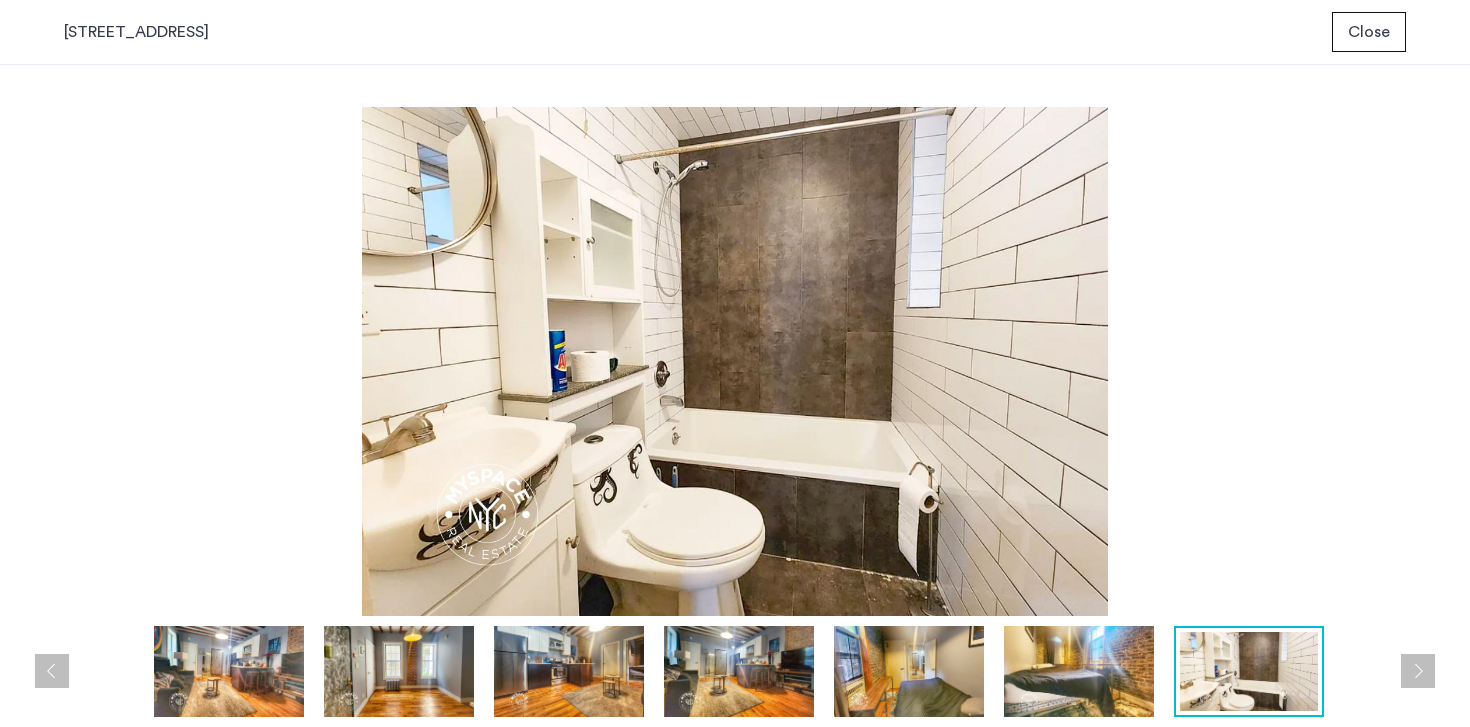 click at bounding box center [740, 672] 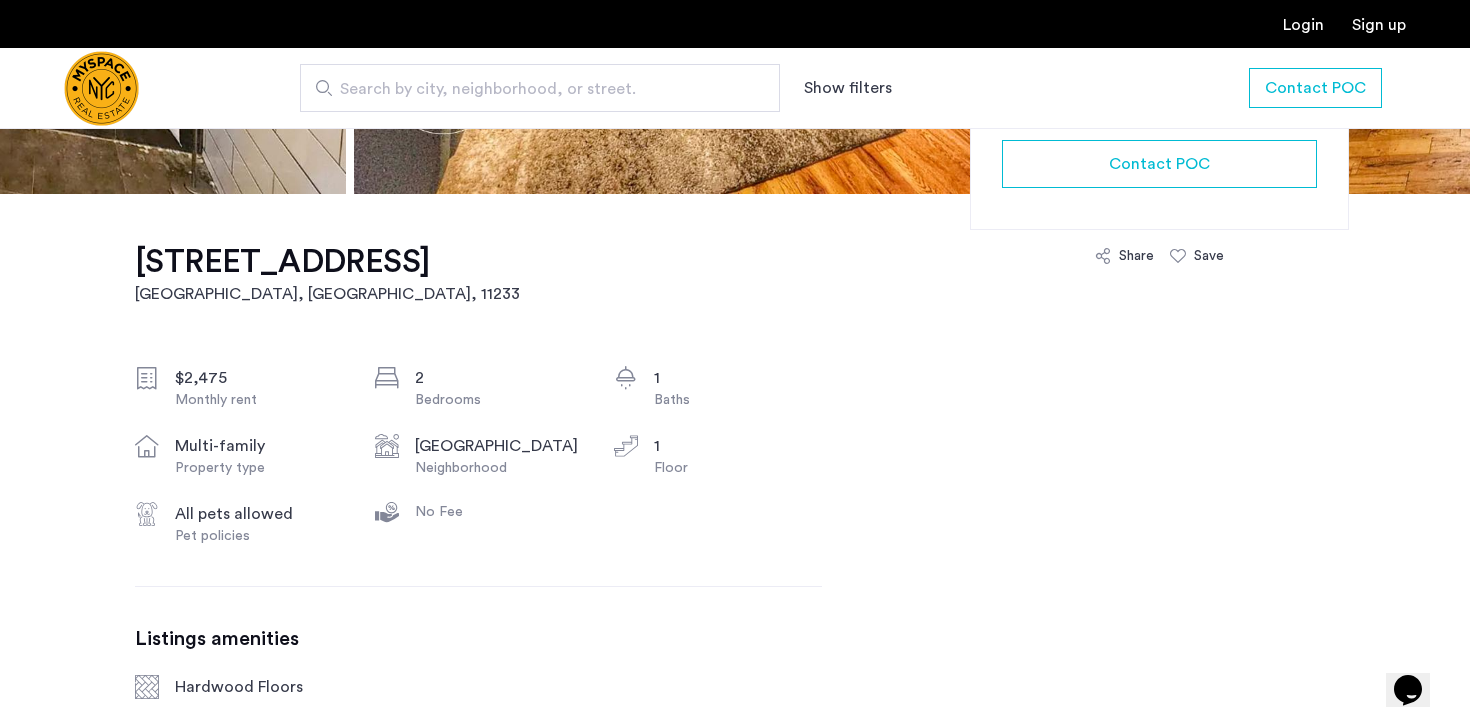 scroll, scrollTop: 353, scrollLeft: 0, axis: vertical 